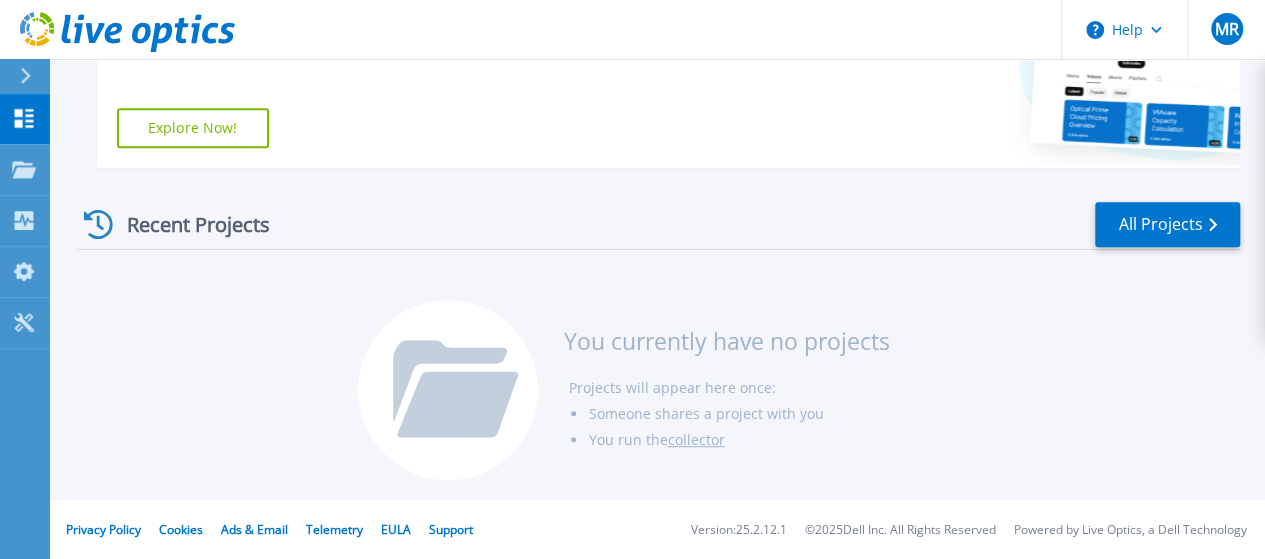 scroll, scrollTop: 36, scrollLeft: 0, axis: vertical 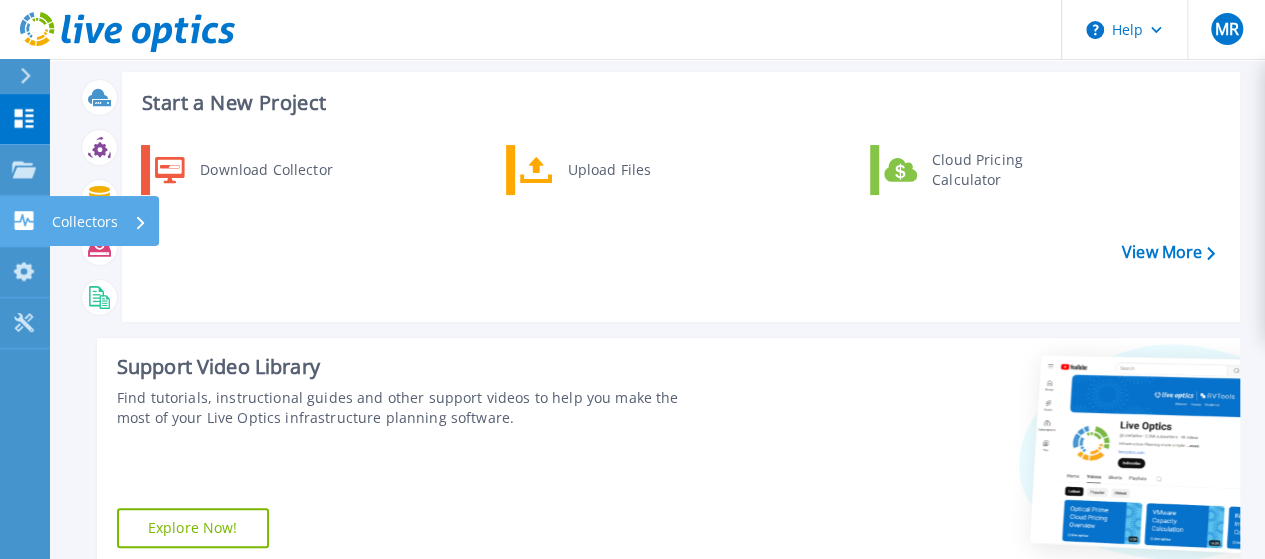 click on "Collectors" at bounding box center [85, 222] 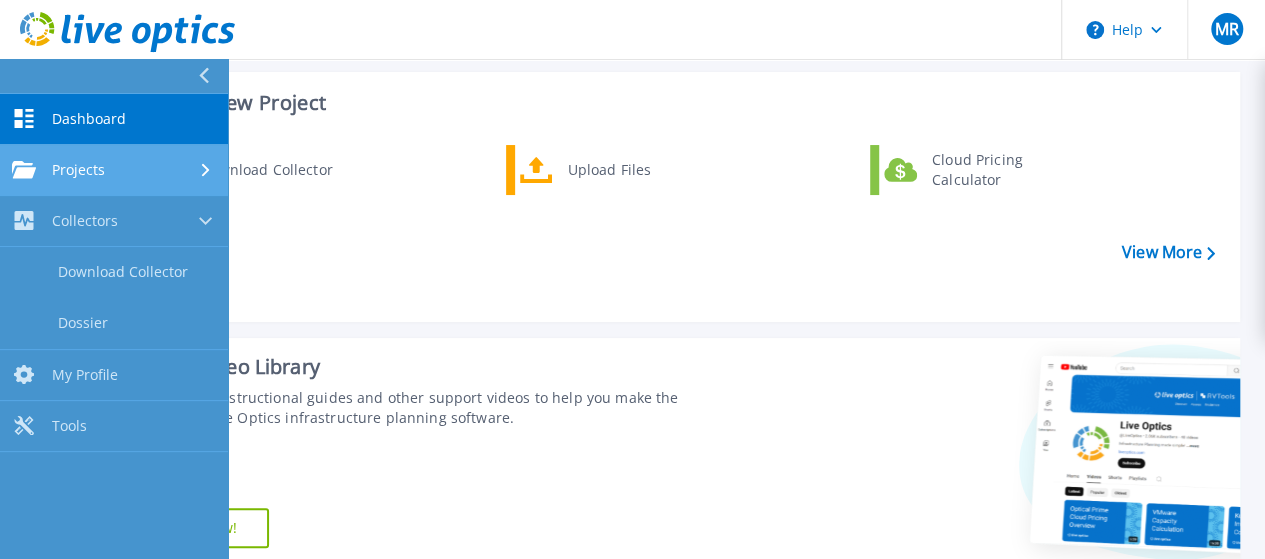 click on "Projects" at bounding box center (114, 170) 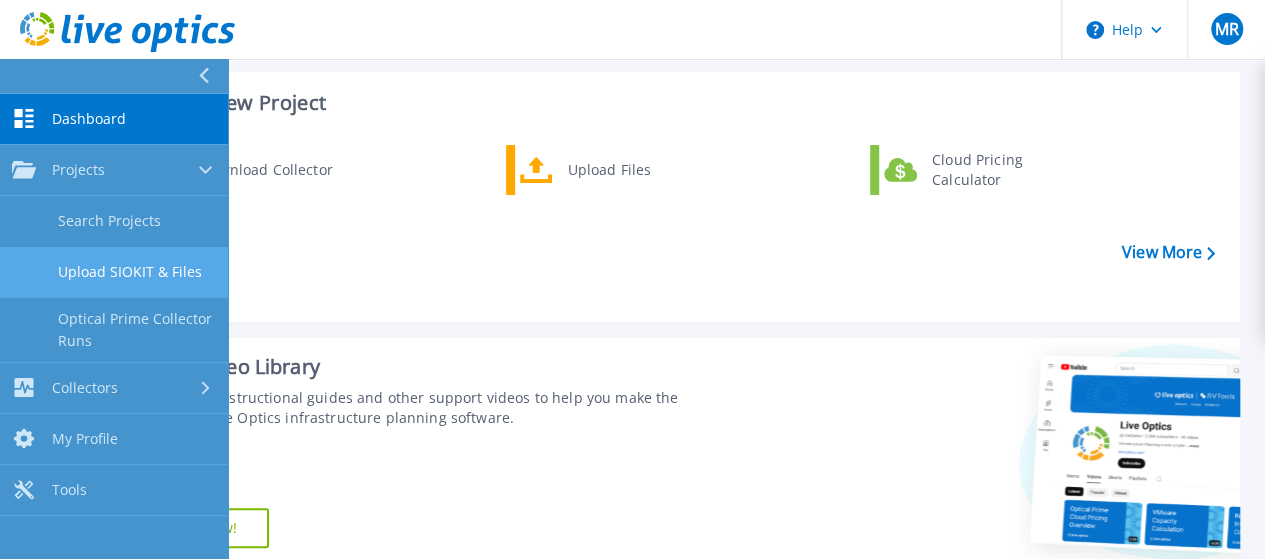 click on "Upload SIOKIT & Files" at bounding box center [114, 272] 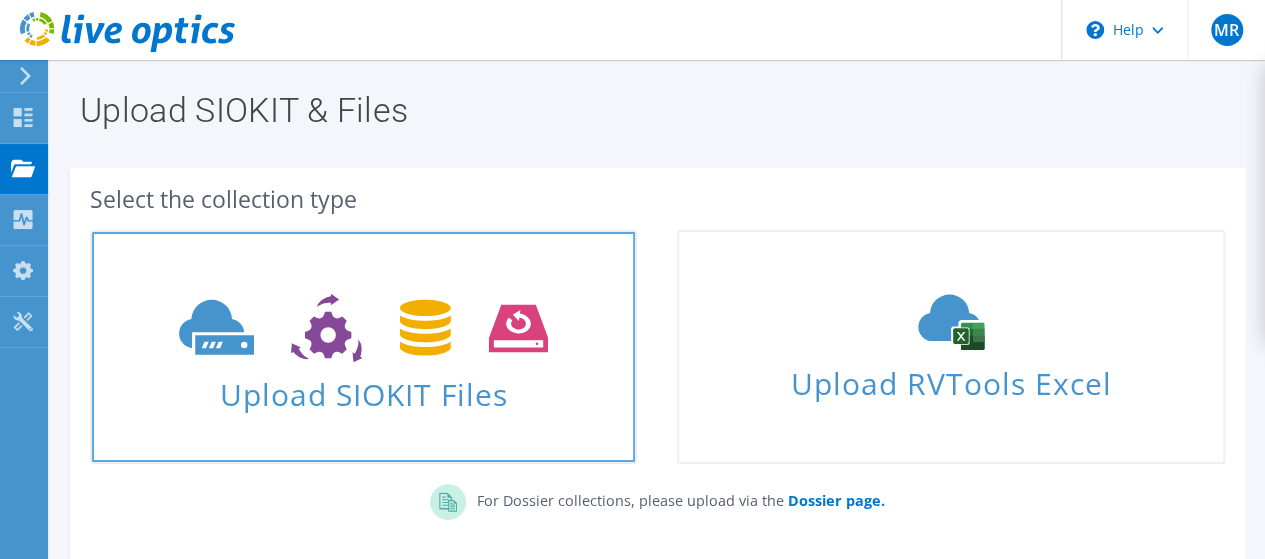 scroll, scrollTop: 178, scrollLeft: 0, axis: vertical 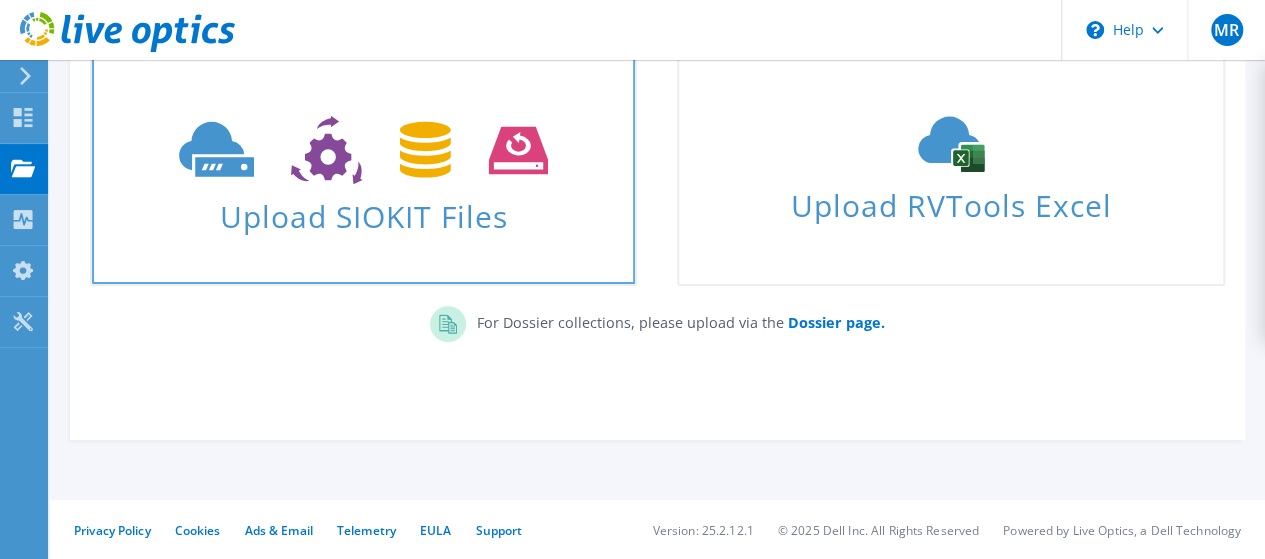 click on "Upload SIOKIT Files" at bounding box center [363, 210] 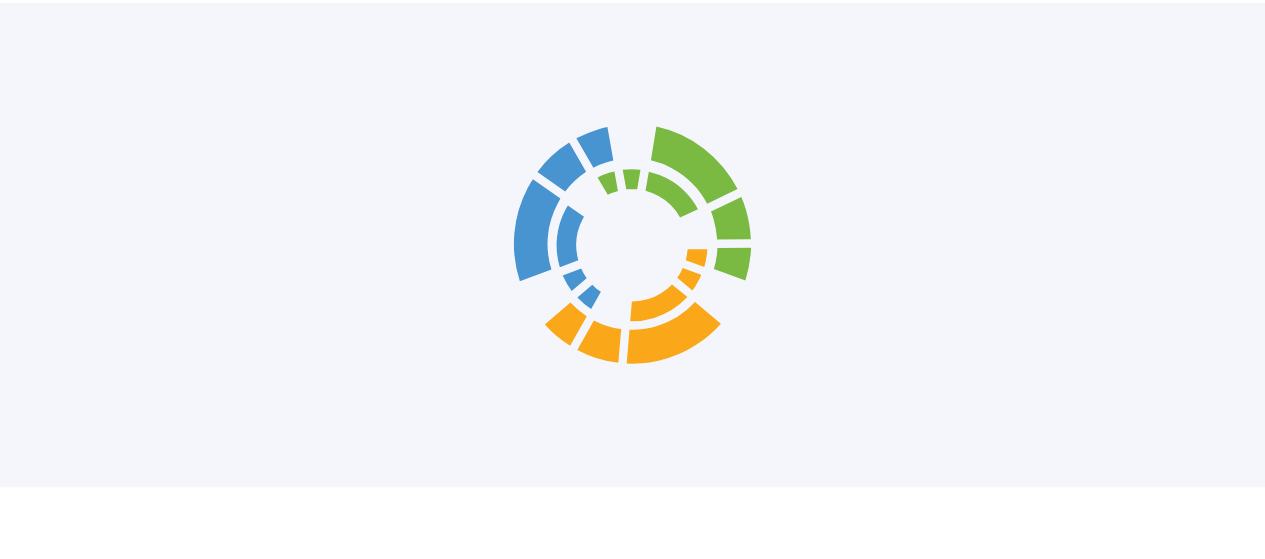 scroll, scrollTop: 237, scrollLeft: 0, axis: vertical 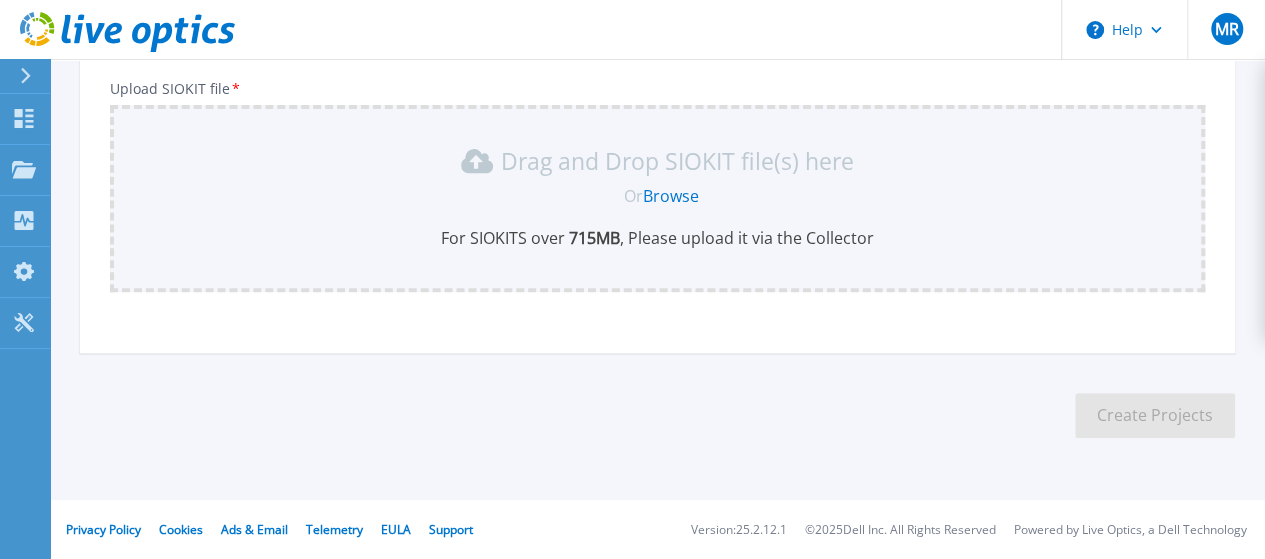 click on "Browse" at bounding box center [671, 196] 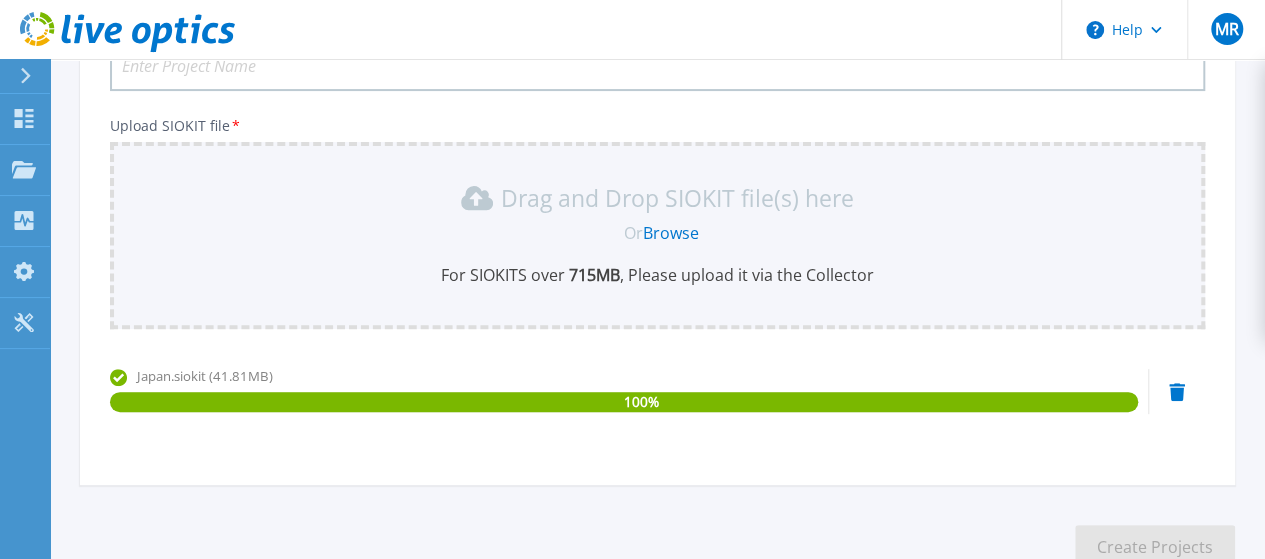 scroll, scrollTop: 0, scrollLeft: 0, axis: both 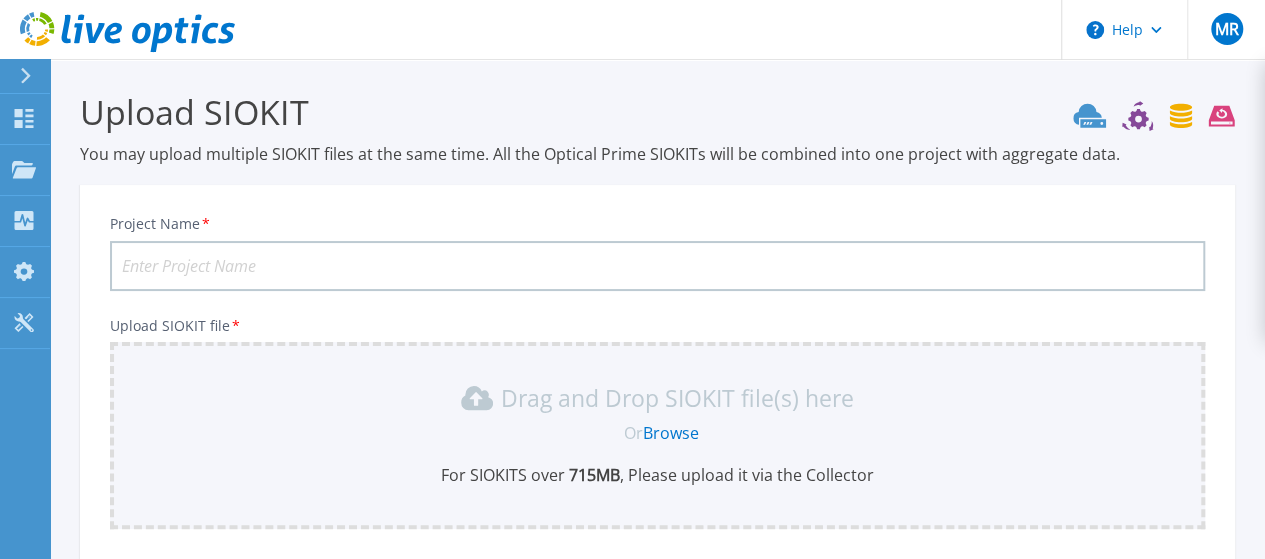click on "Project Name *" at bounding box center [657, 266] 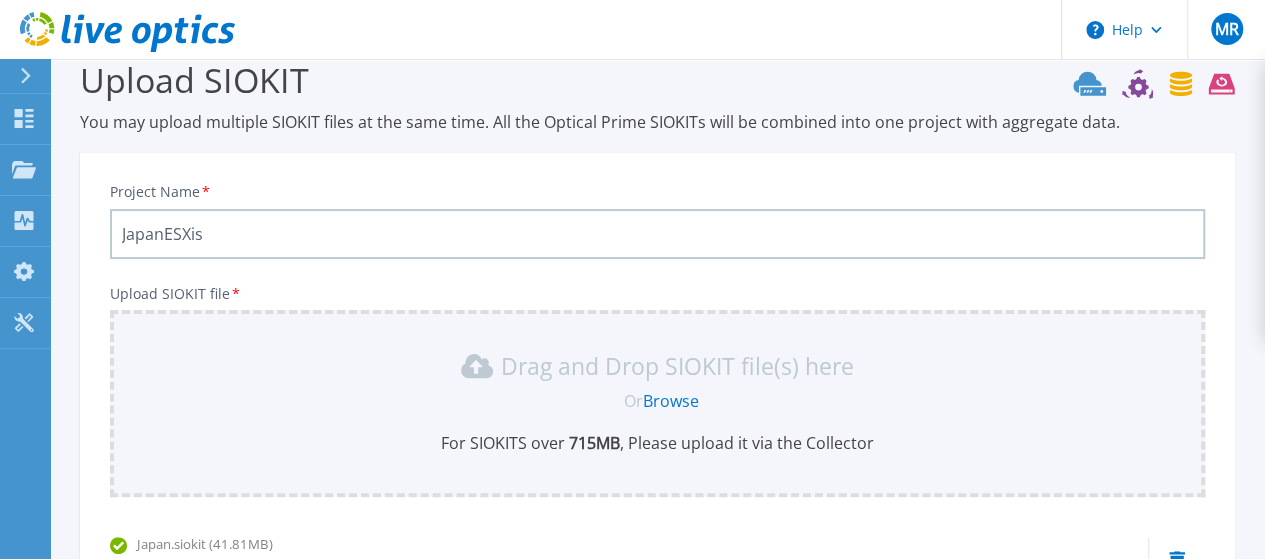 scroll, scrollTop: 232, scrollLeft: 0, axis: vertical 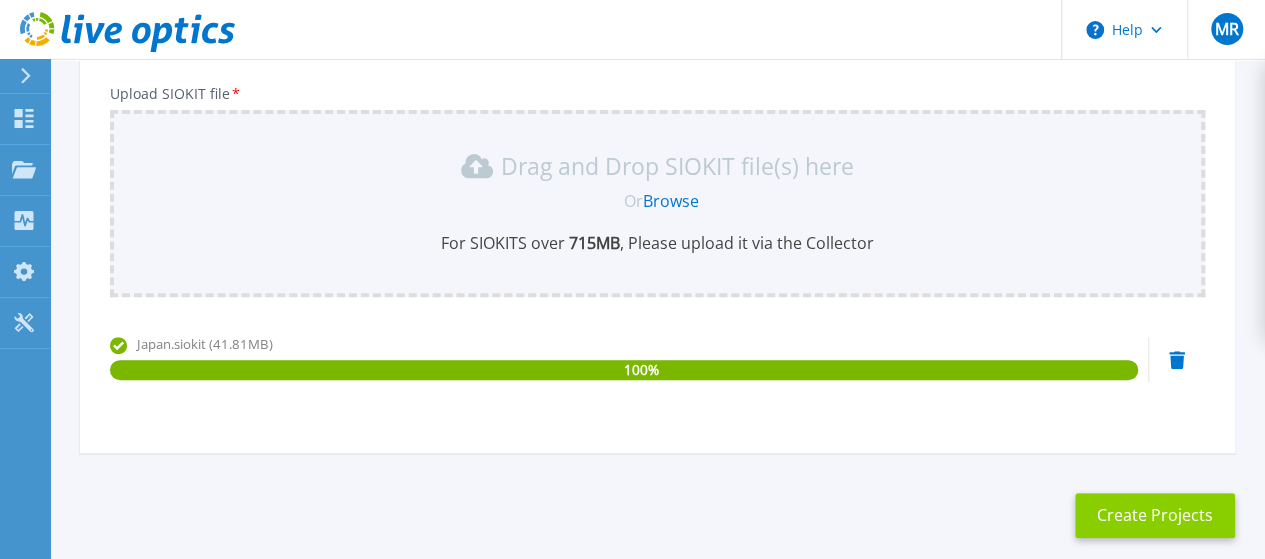 type on "JapanESXis" 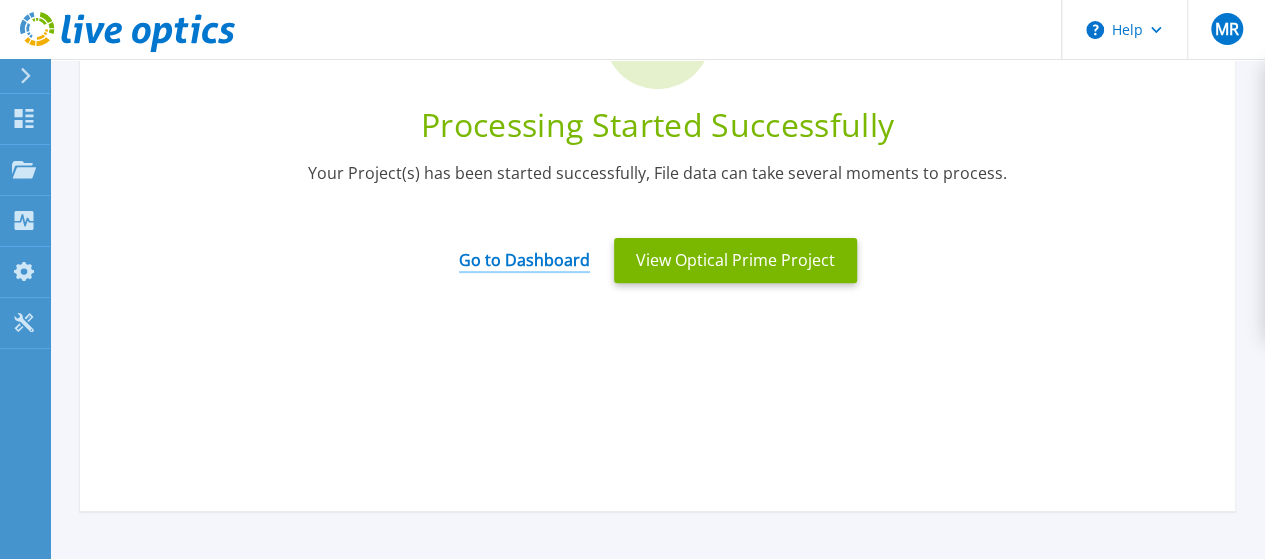 scroll, scrollTop: 132, scrollLeft: 0, axis: vertical 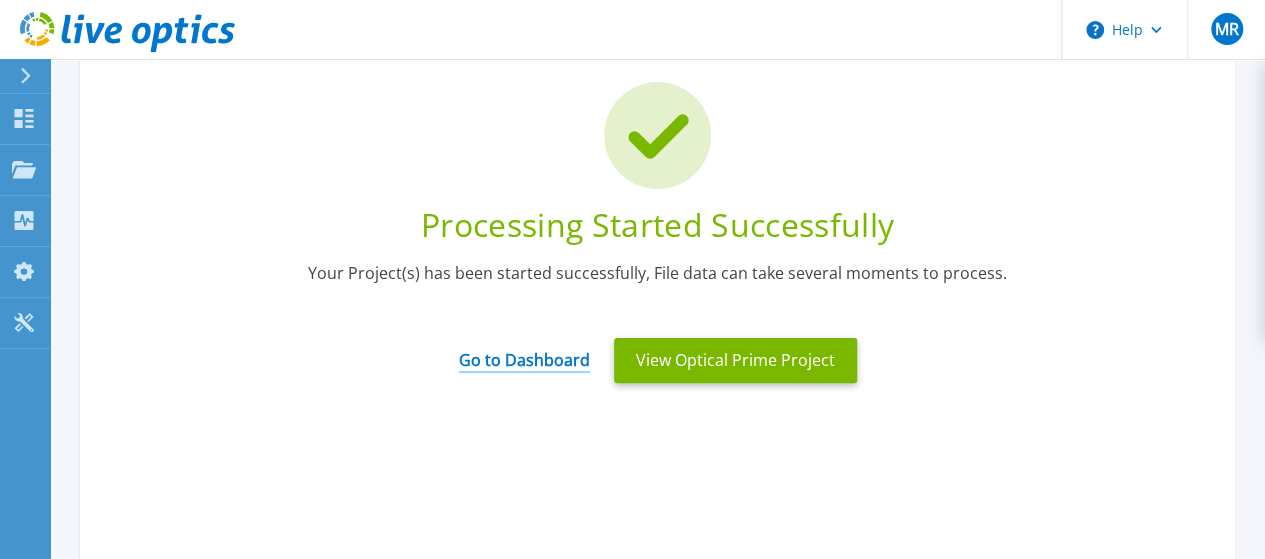 click on "Go to Dashboard" at bounding box center [524, 353] 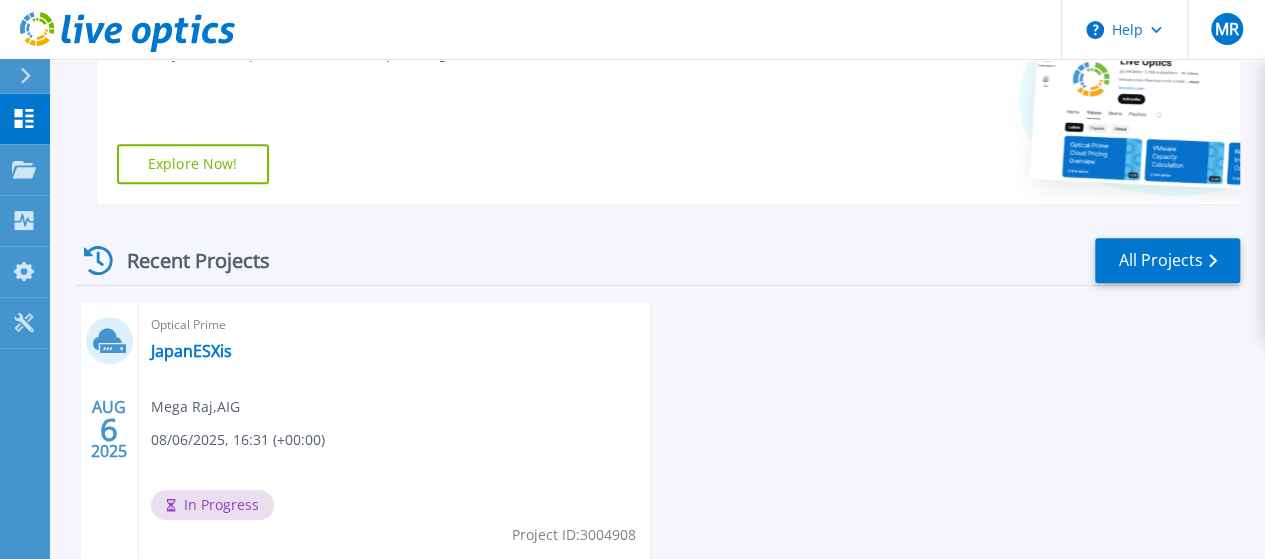 scroll, scrollTop: 500, scrollLeft: 0, axis: vertical 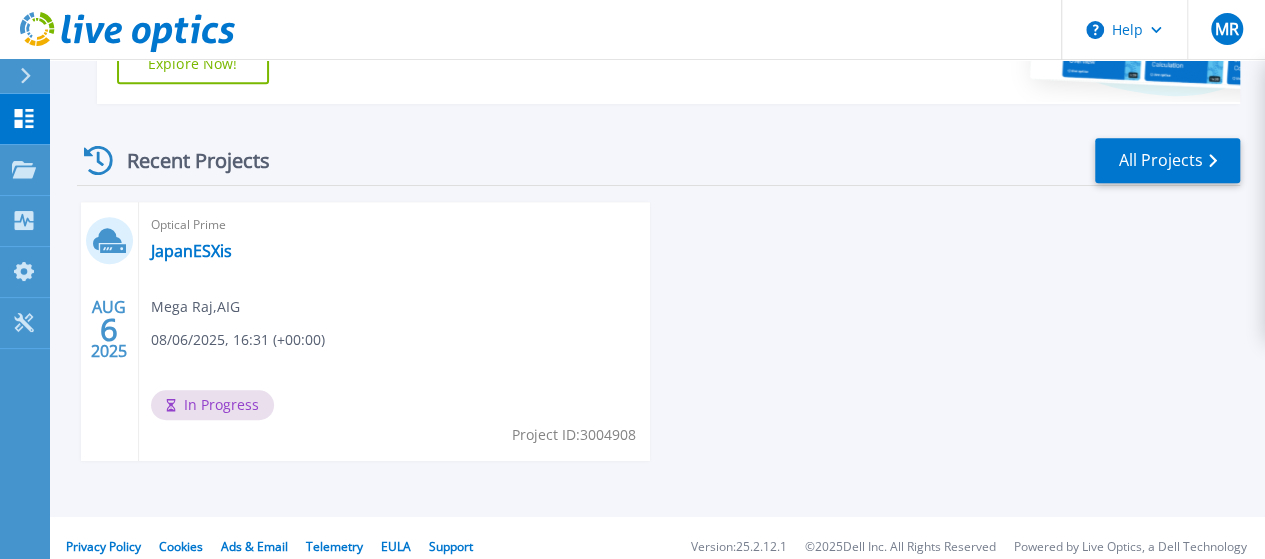click on "AUG   6   2025 Optical Prime JapanESXis Mega Raj ,  AIG 08/06/2025, 16:31 (+00:00) In Progress Project ID:  3004908" at bounding box center (650, 351) 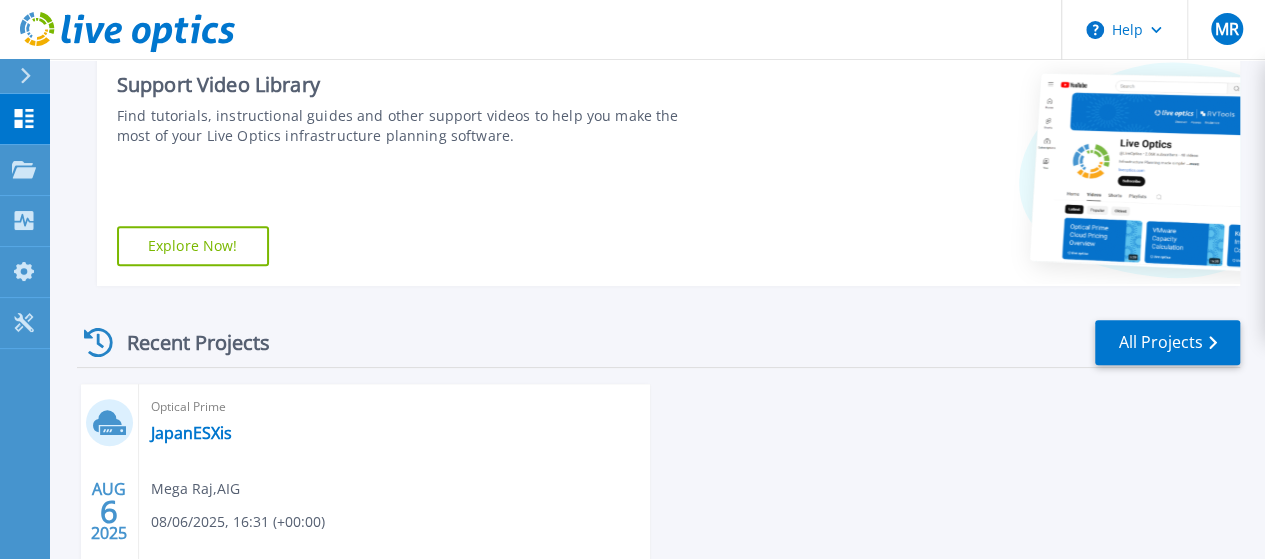 scroll, scrollTop: 518, scrollLeft: 0, axis: vertical 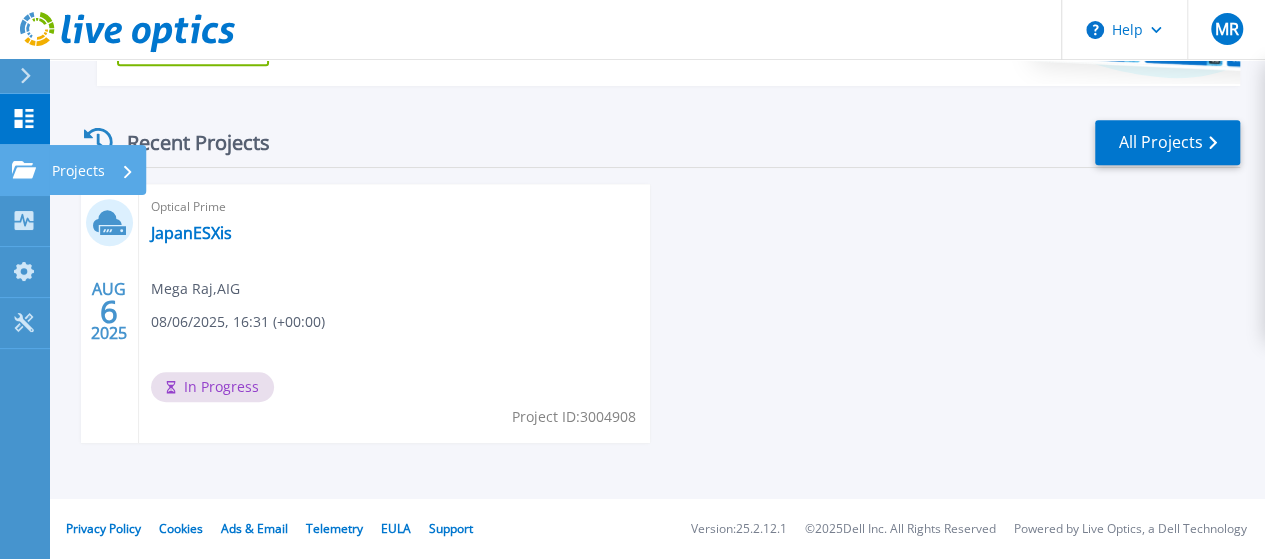 click 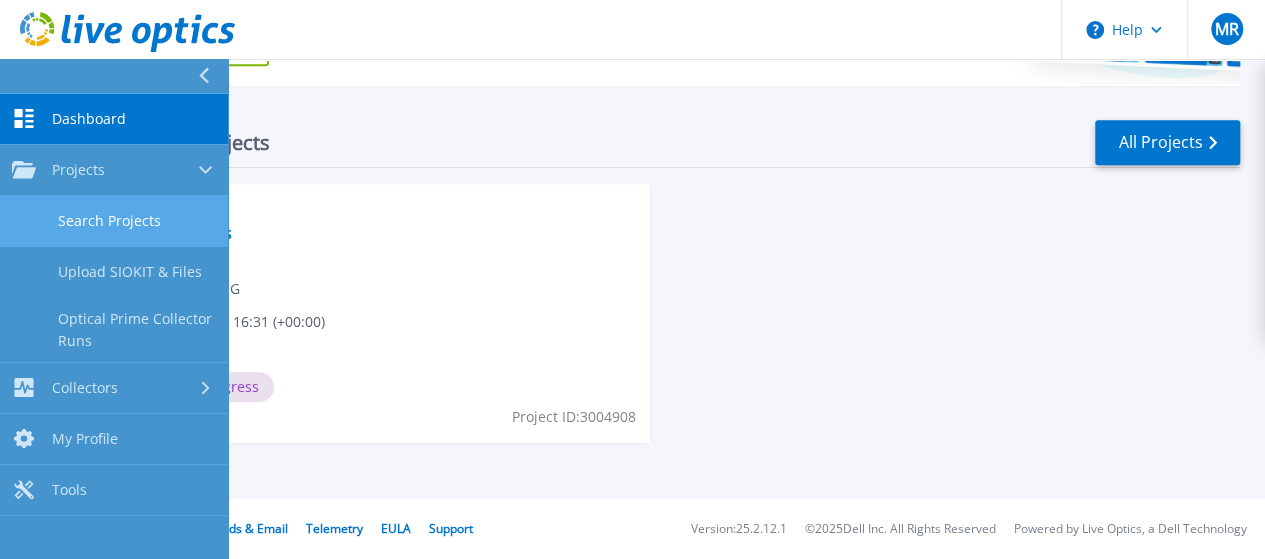 click on "Search Projects" at bounding box center (114, 221) 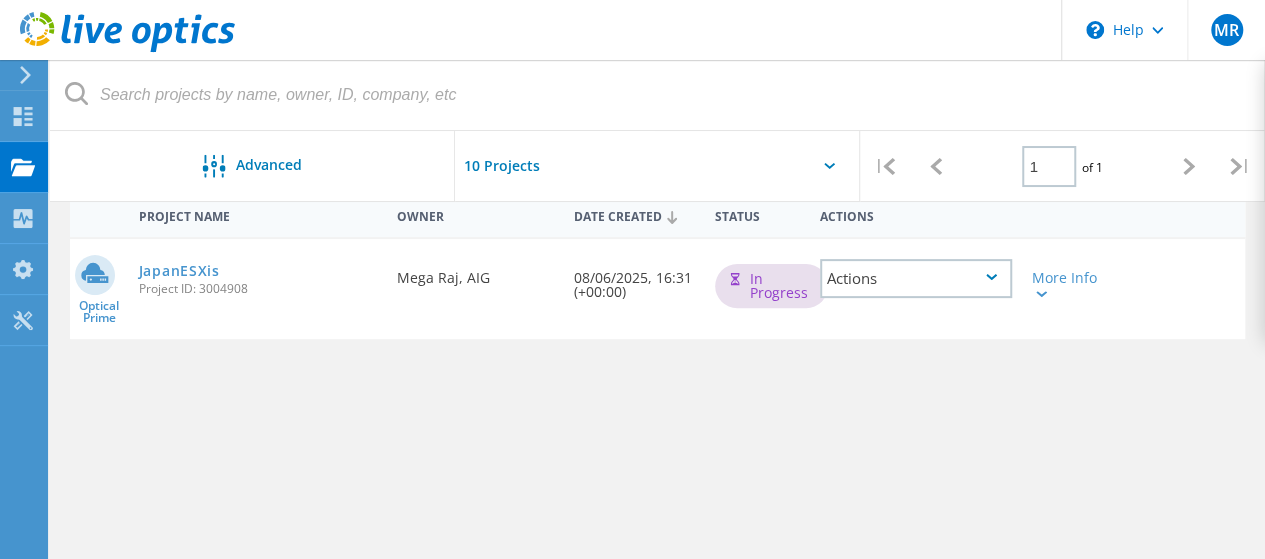 scroll, scrollTop: 100, scrollLeft: 0, axis: vertical 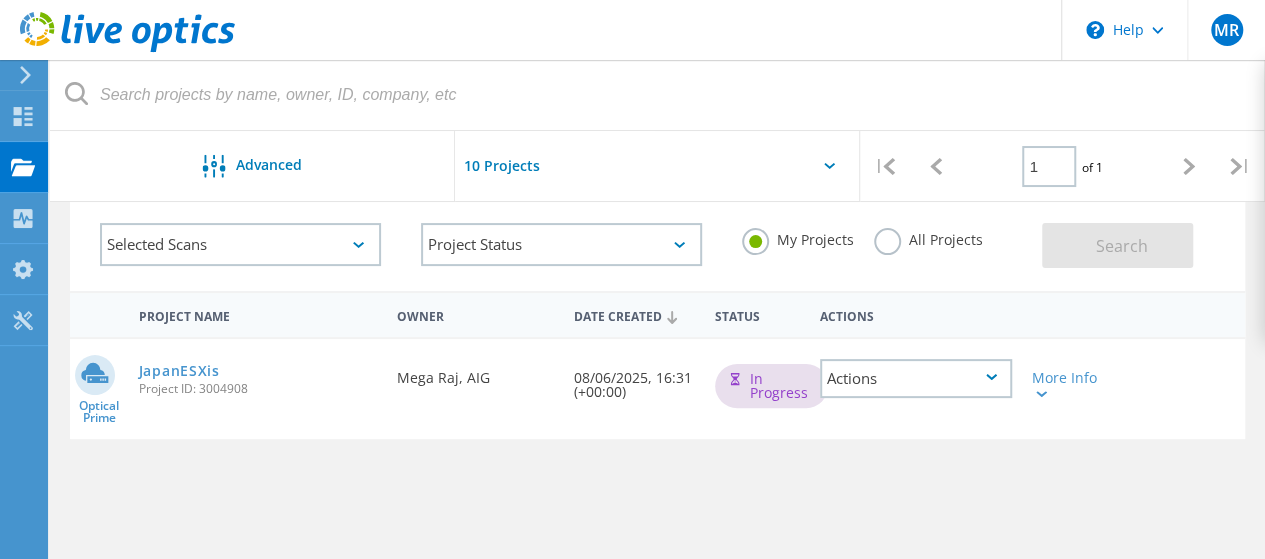 click on "All Projects" 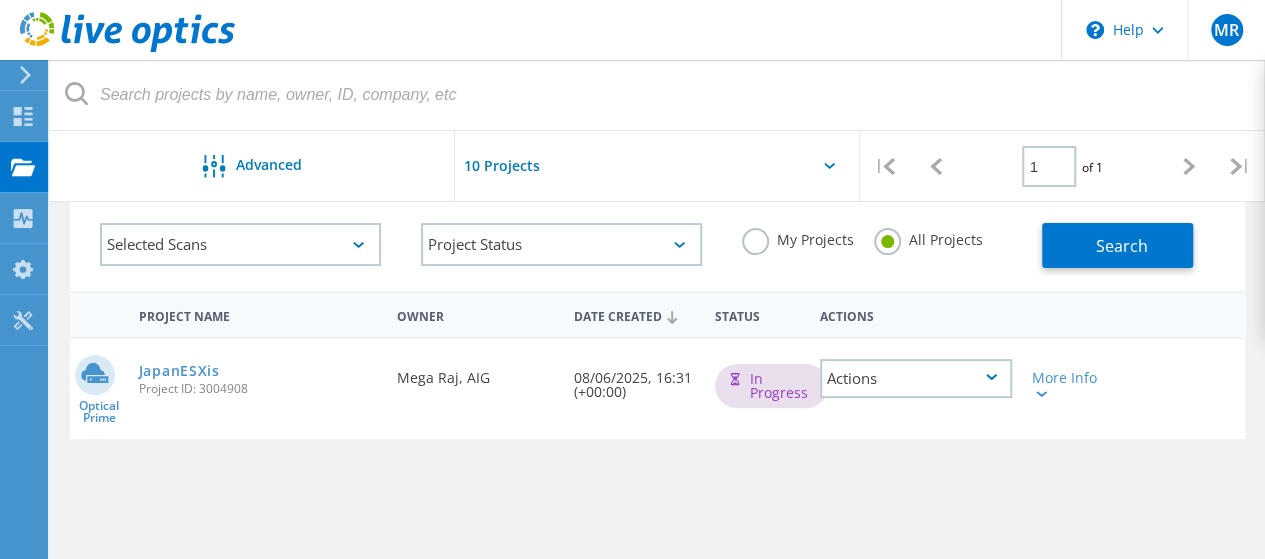 click on "My Projects" 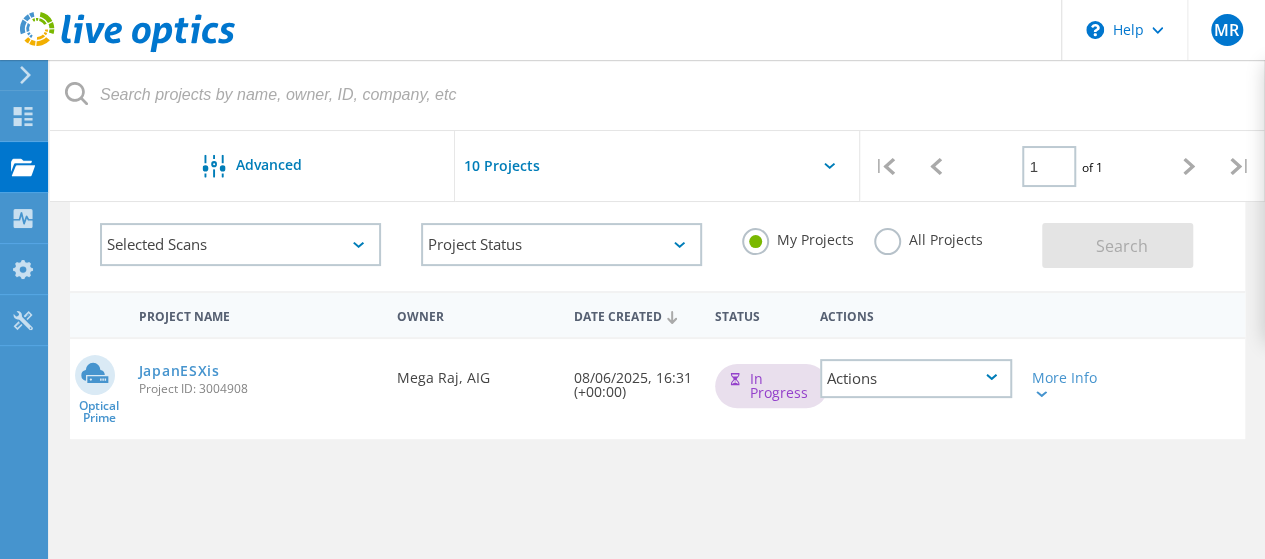 click on "Actions" 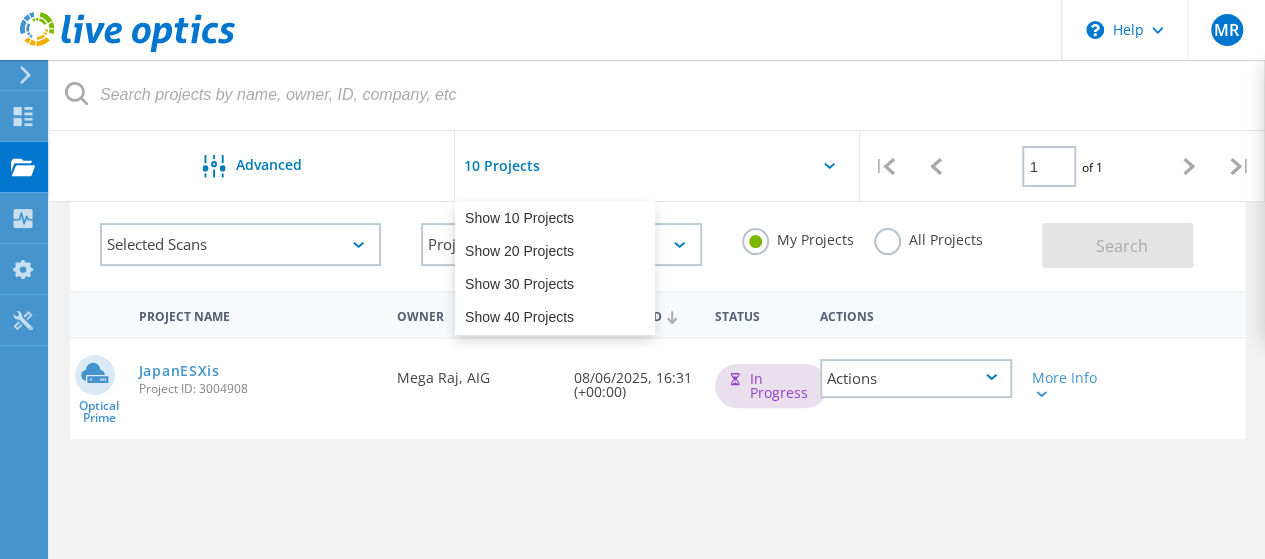 click 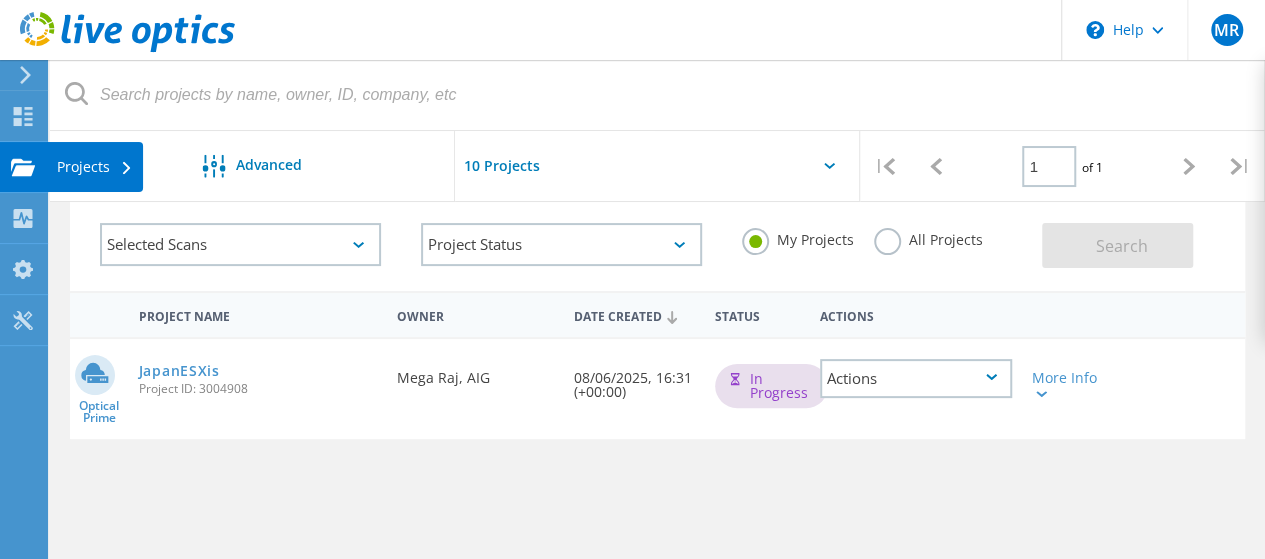 click 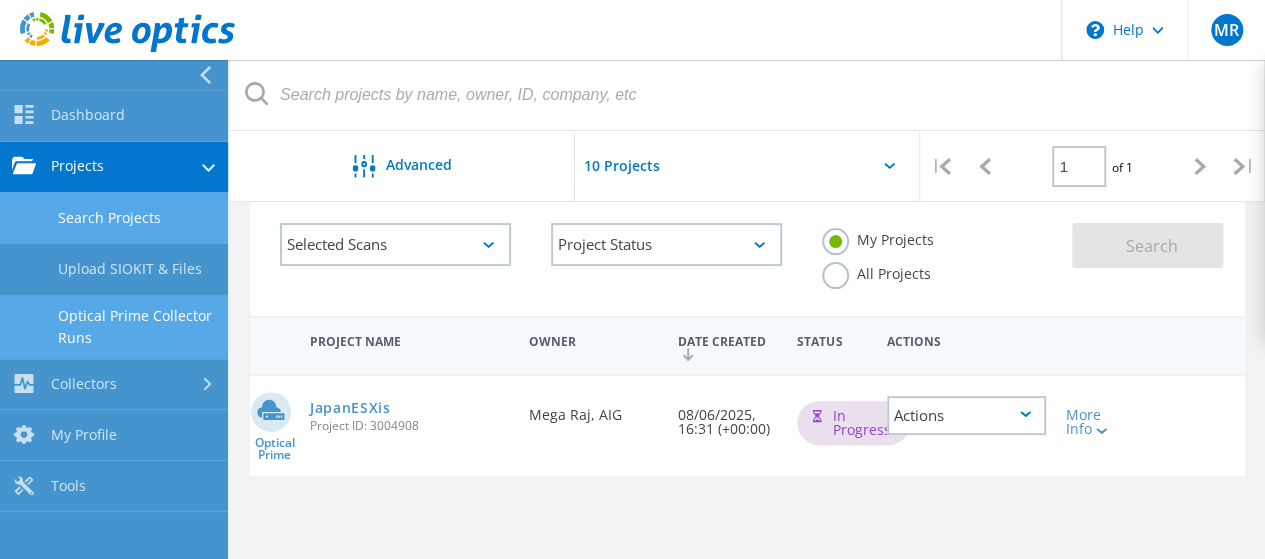 click on "Optical Prime Collector Runs" at bounding box center (114, 327) 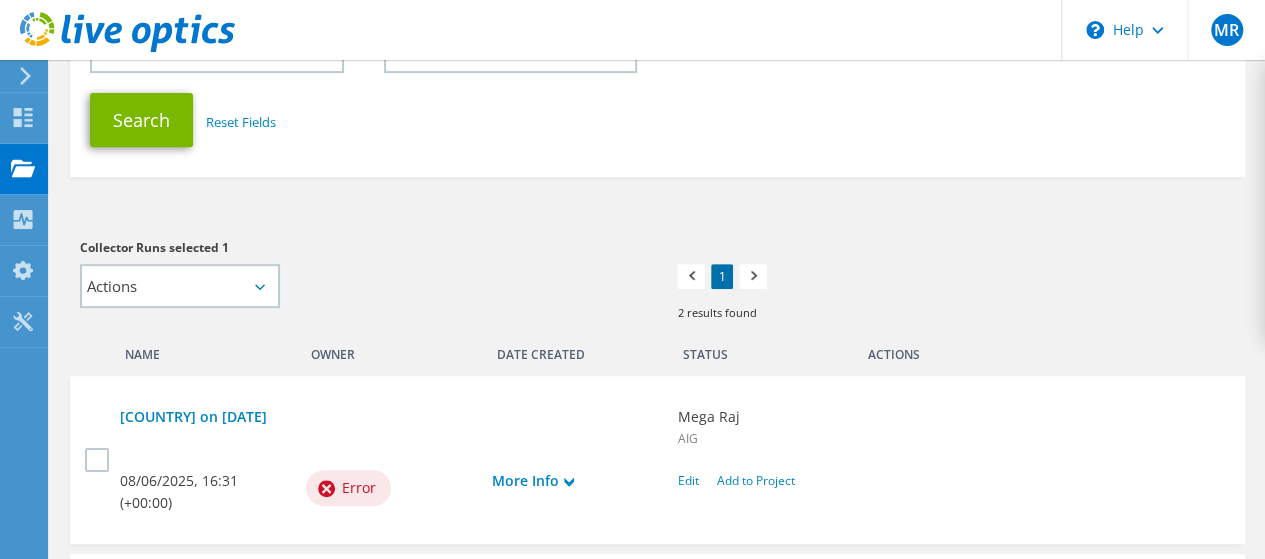 scroll, scrollTop: 541, scrollLeft: 0, axis: vertical 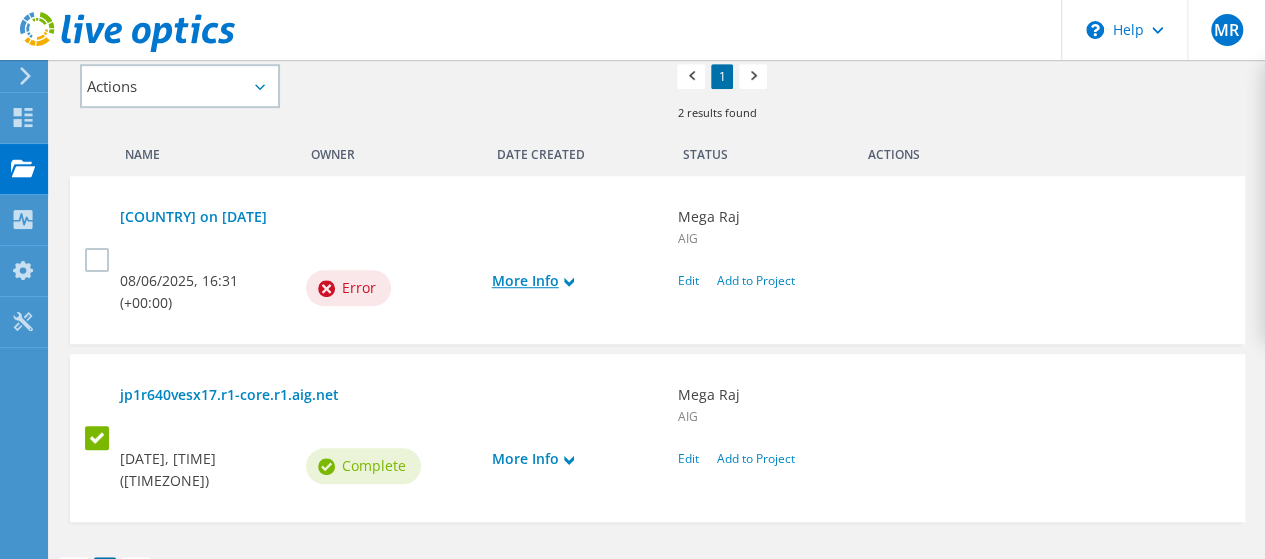 click on "More Info" at bounding box center (575, 281) 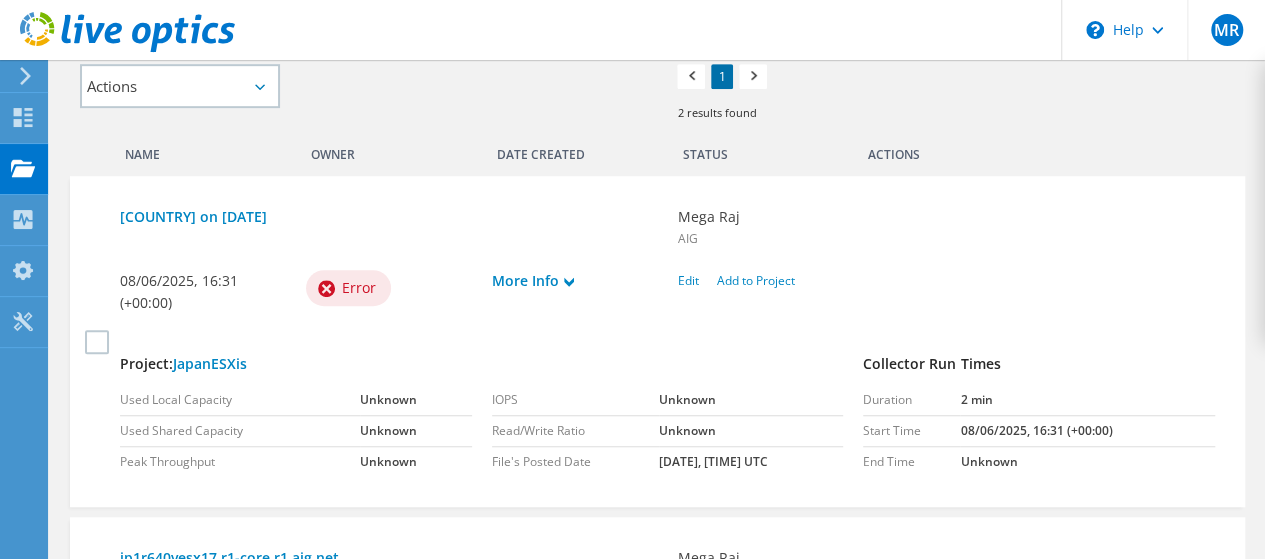 click on "Error" at bounding box center (348, 288) 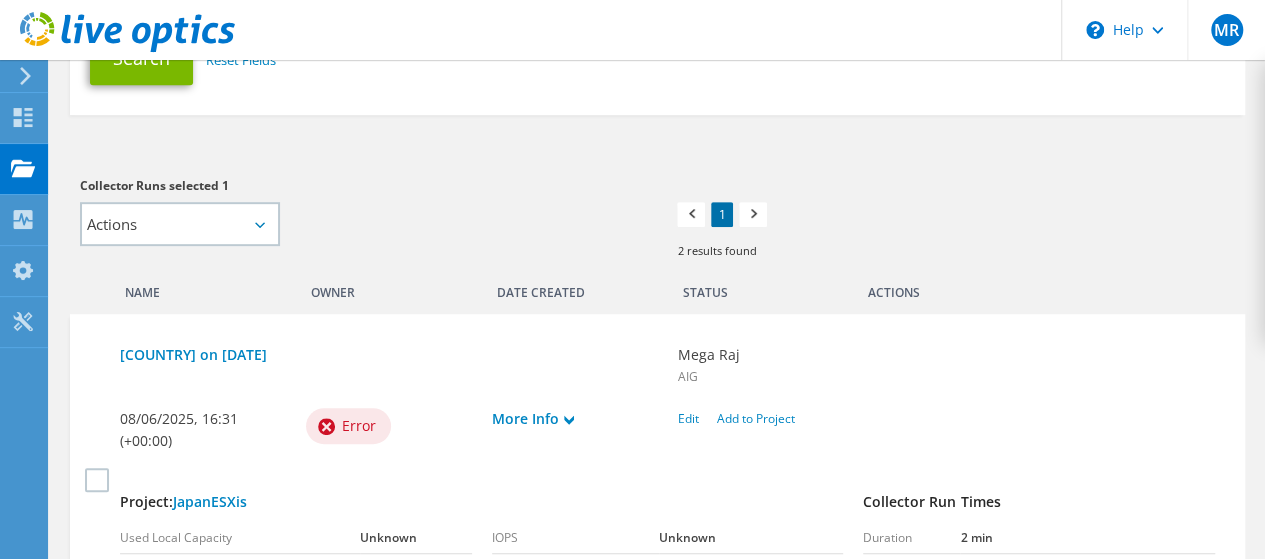 scroll, scrollTop: 303, scrollLeft: 0, axis: vertical 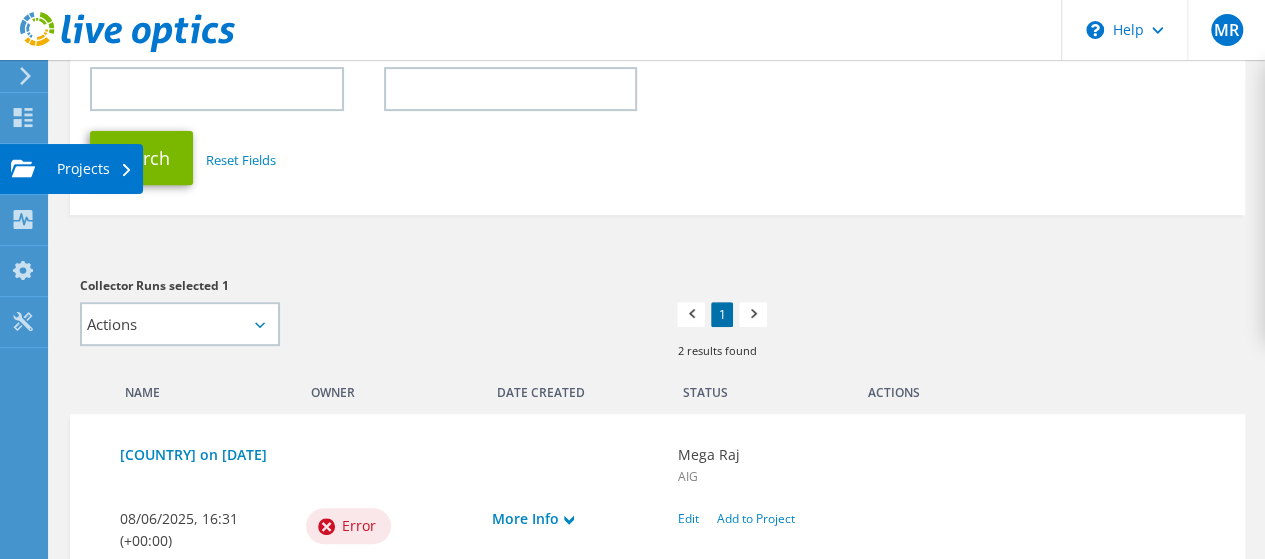 click 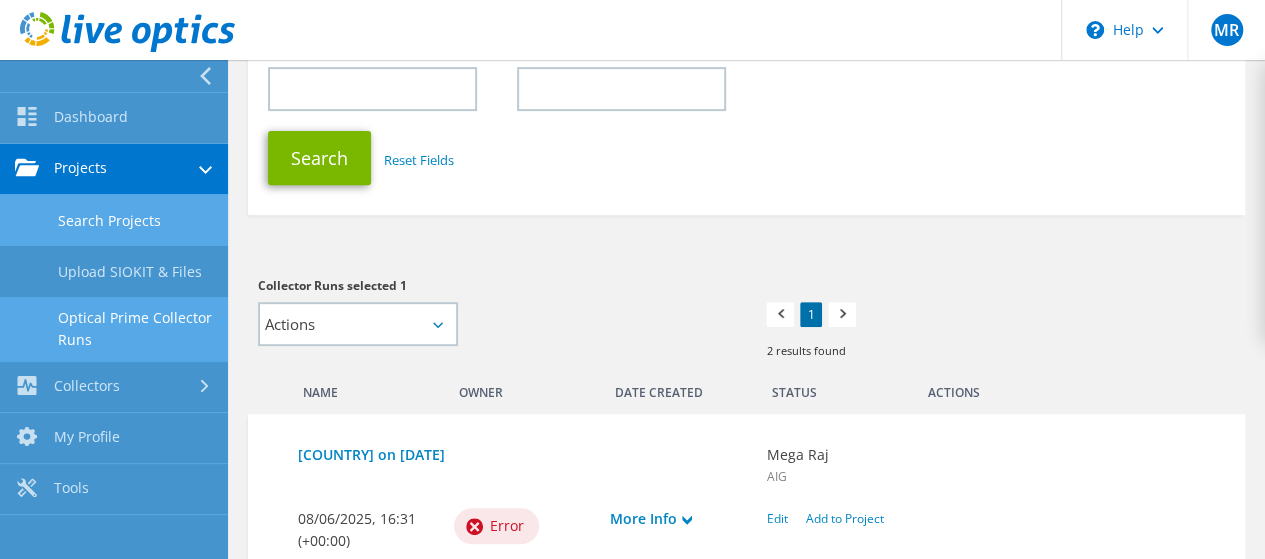 click on "Search Projects" at bounding box center [114, 220] 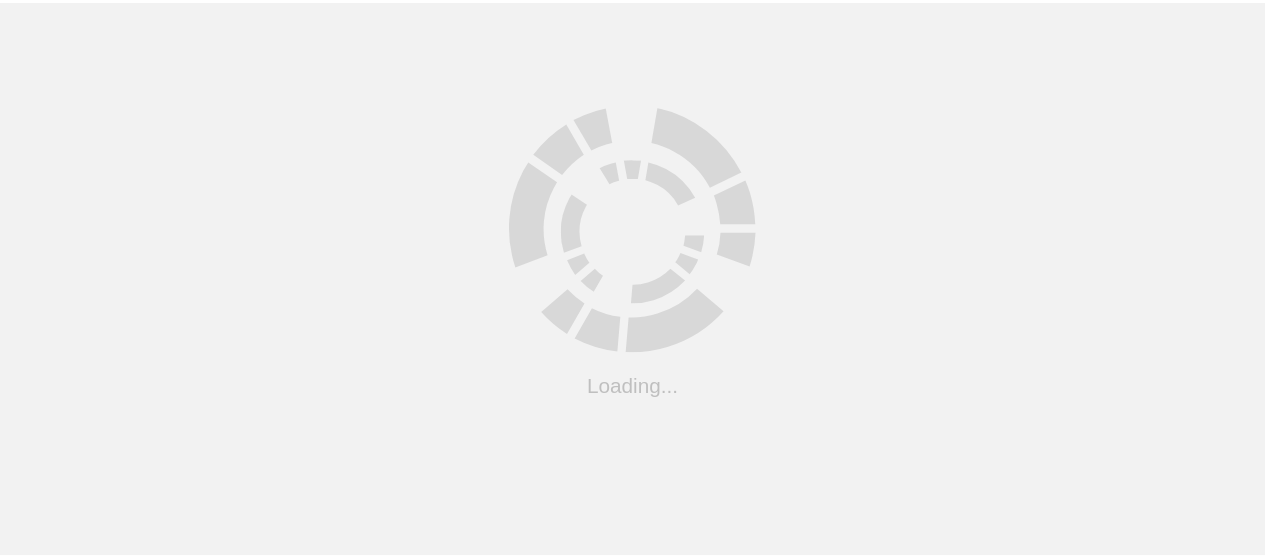 scroll, scrollTop: 0, scrollLeft: 0, axis: both 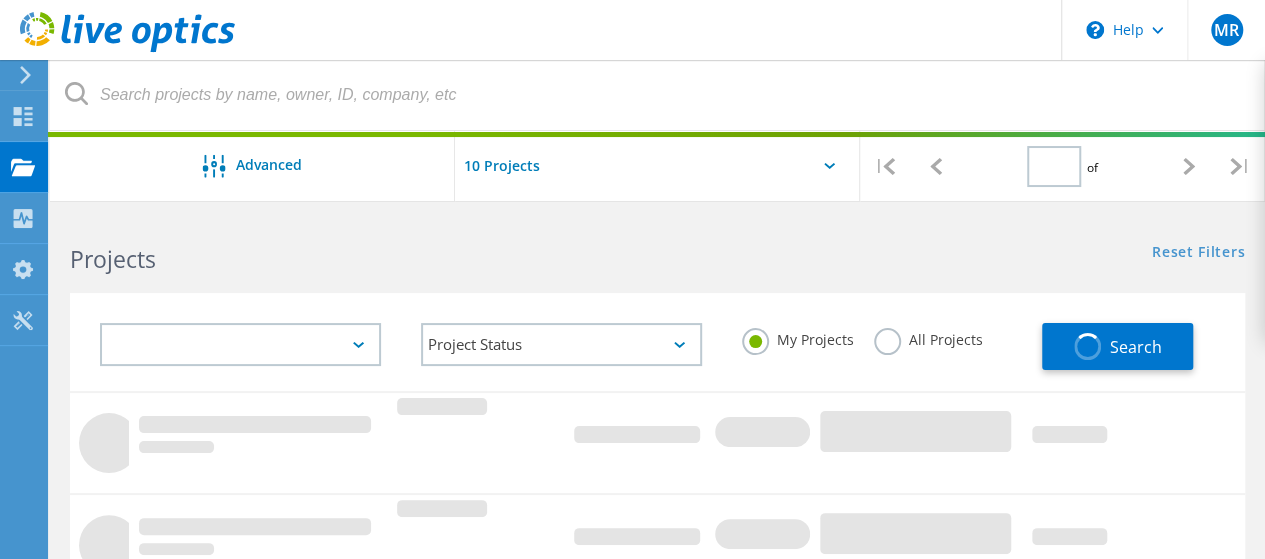 type on "1" 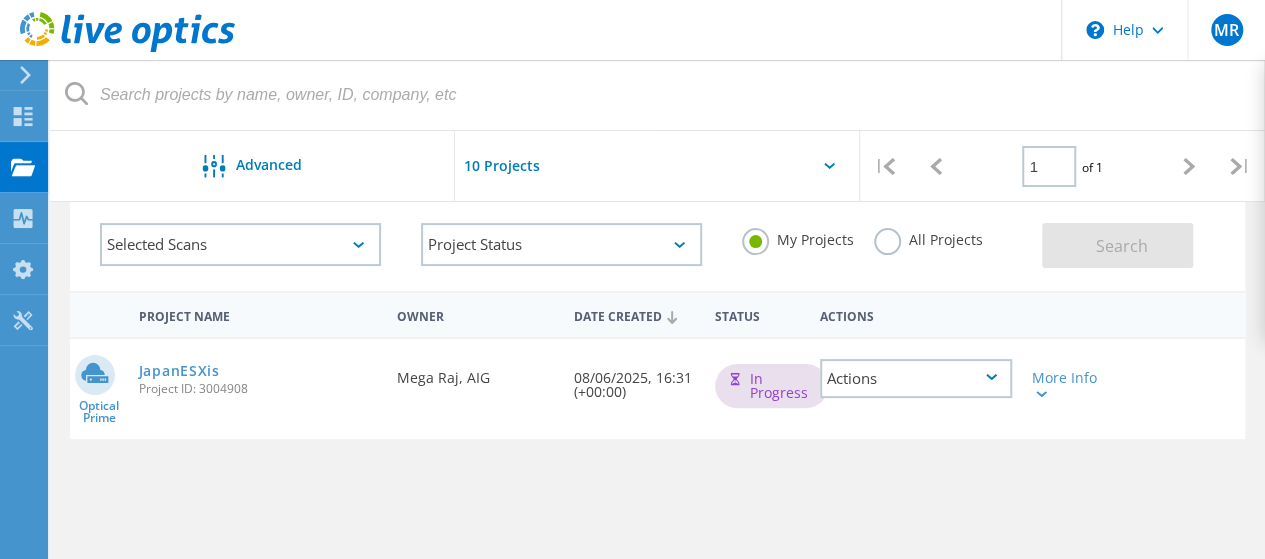 scroll, scrollTop: 200, scrollLeft: 0, axis: vertical 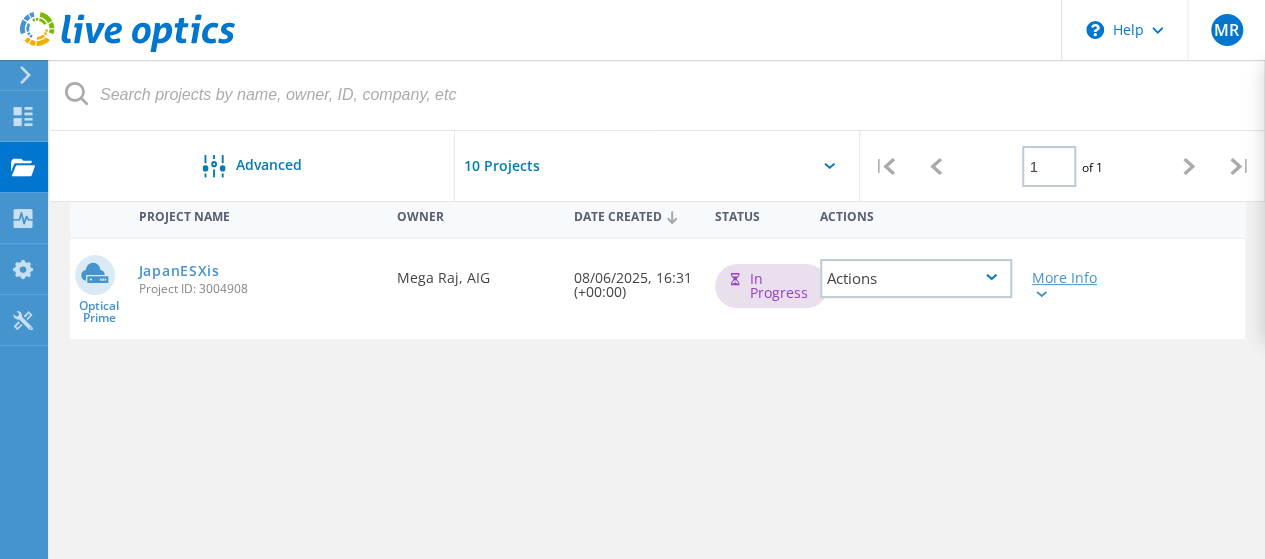 click 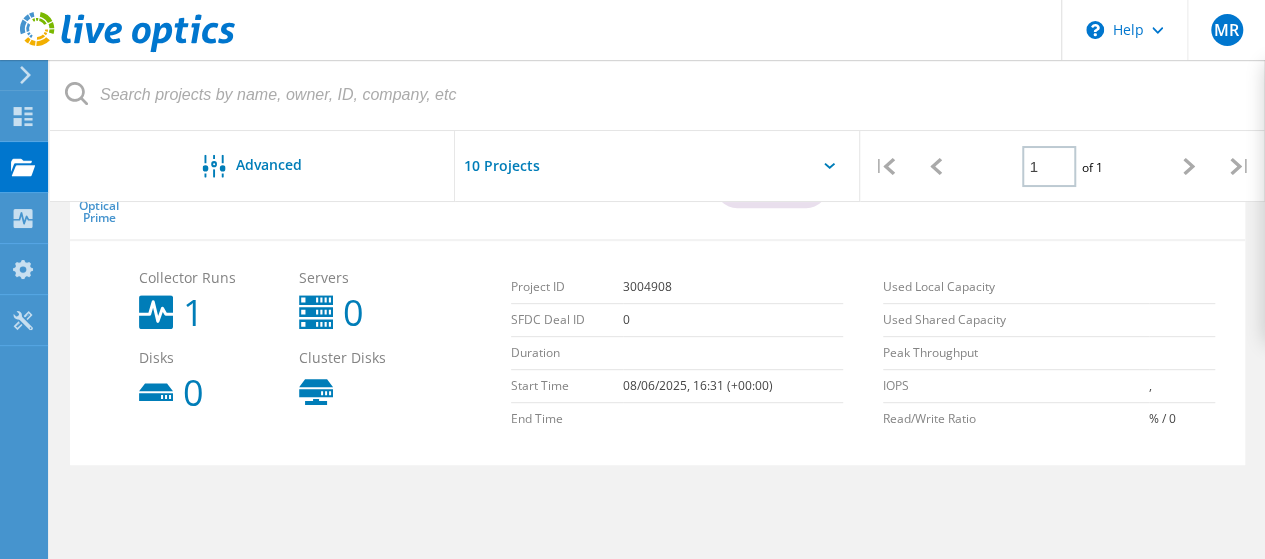 scroll, scrollTop: 400, scrollLeft: 0, axis: vertical 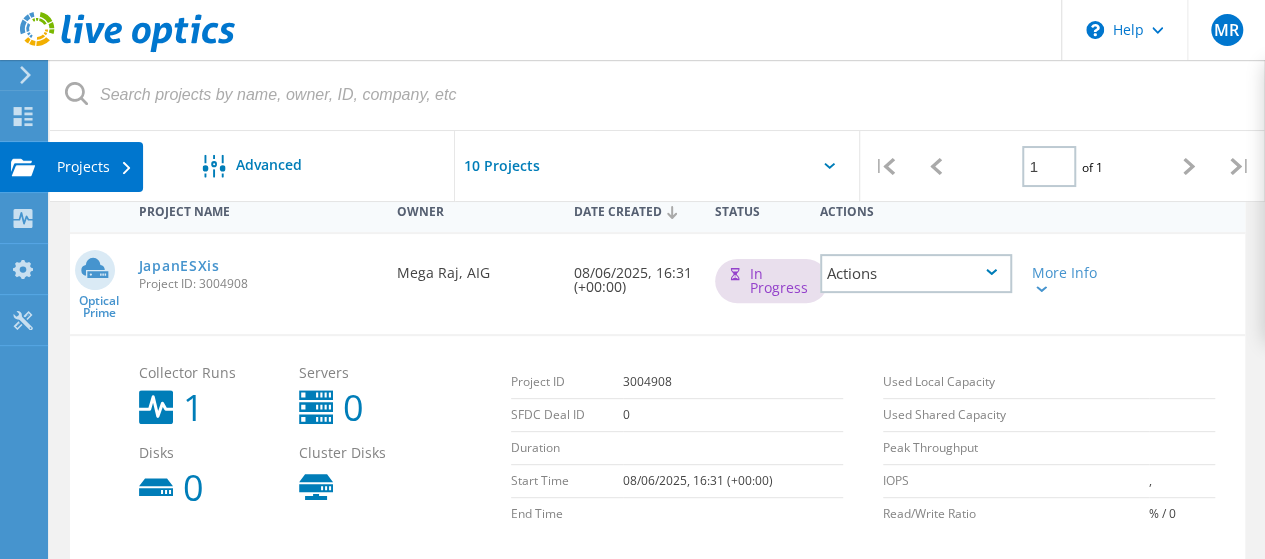 click 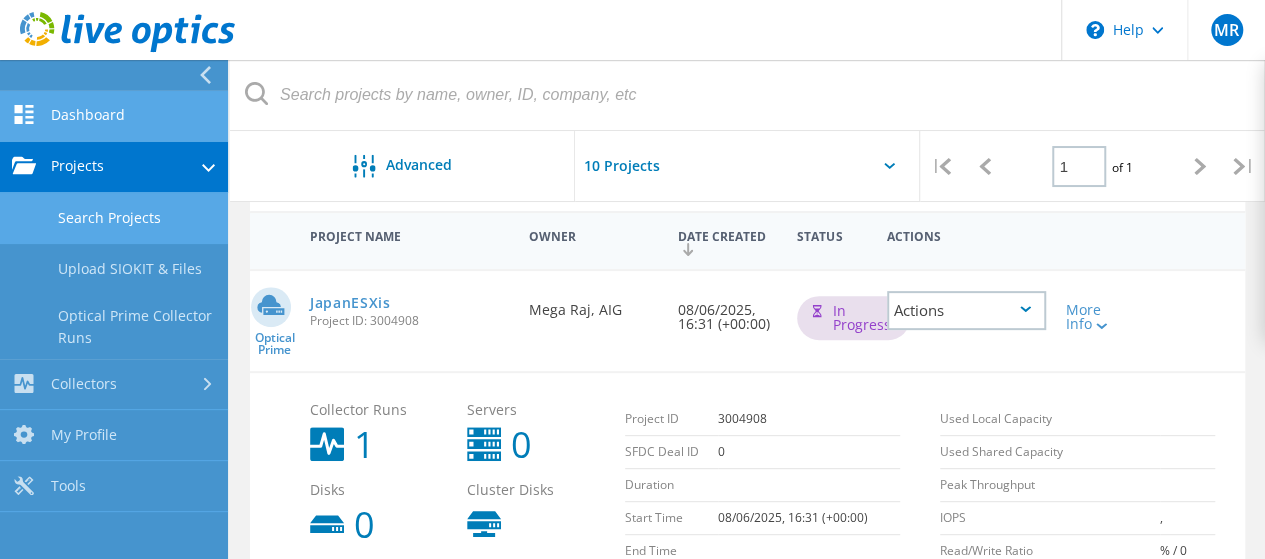click on "Dashboard" at bounding box center (114, 116) 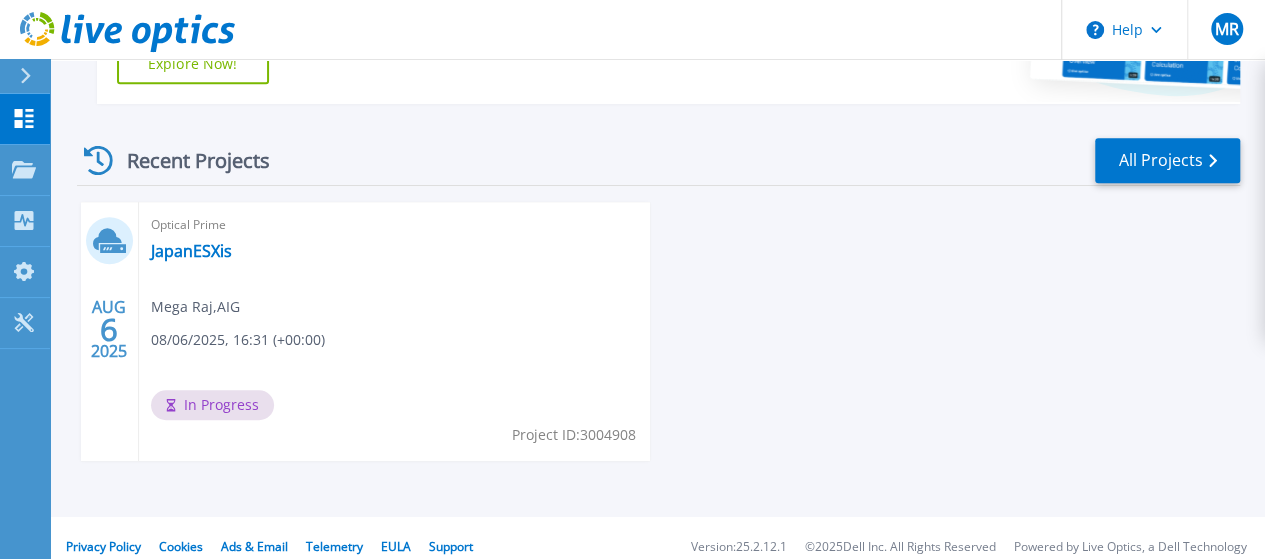 scroll, scrollTop: 518, scrollLeft: 0, axis: vertical 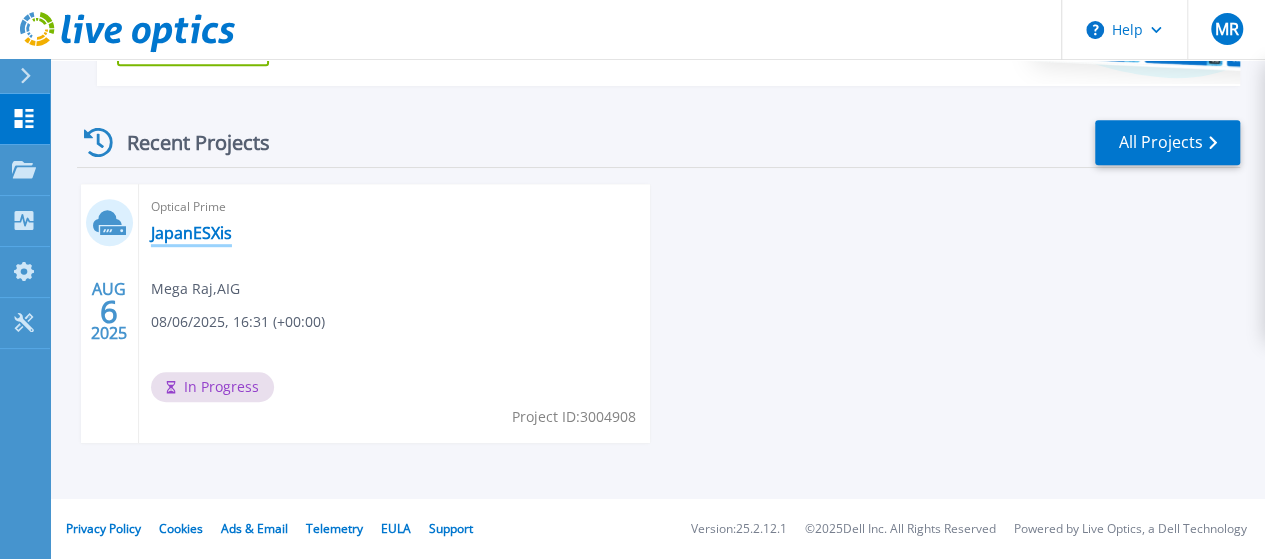 click on "JapanESXis" at bounding box center [191, 233] 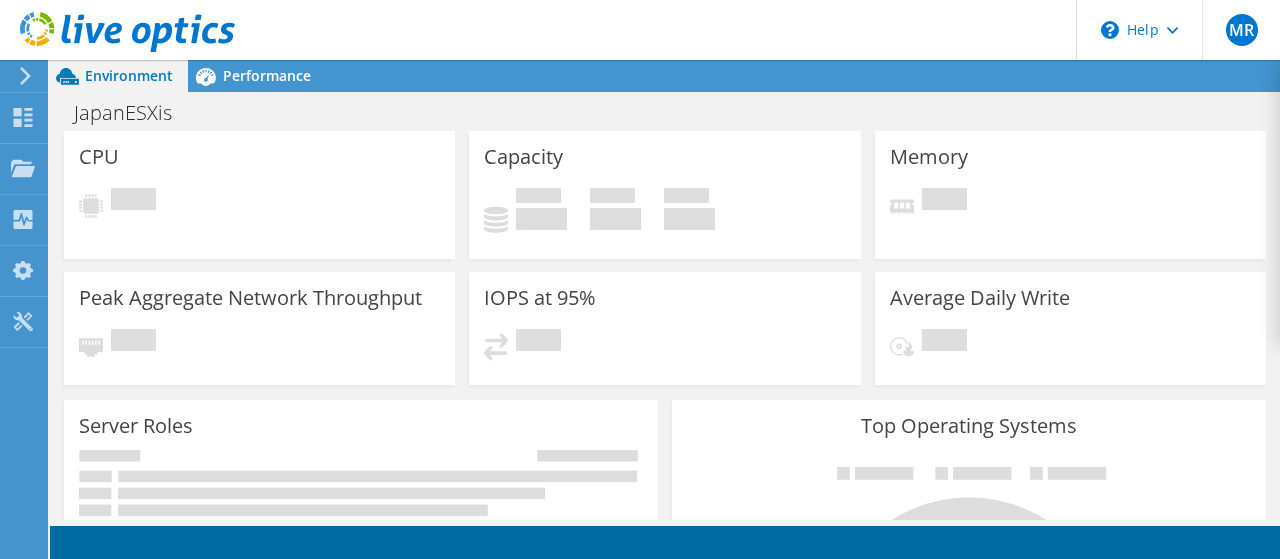 scroll, scrollTop: 0, scrollLeft: 0, axis: both 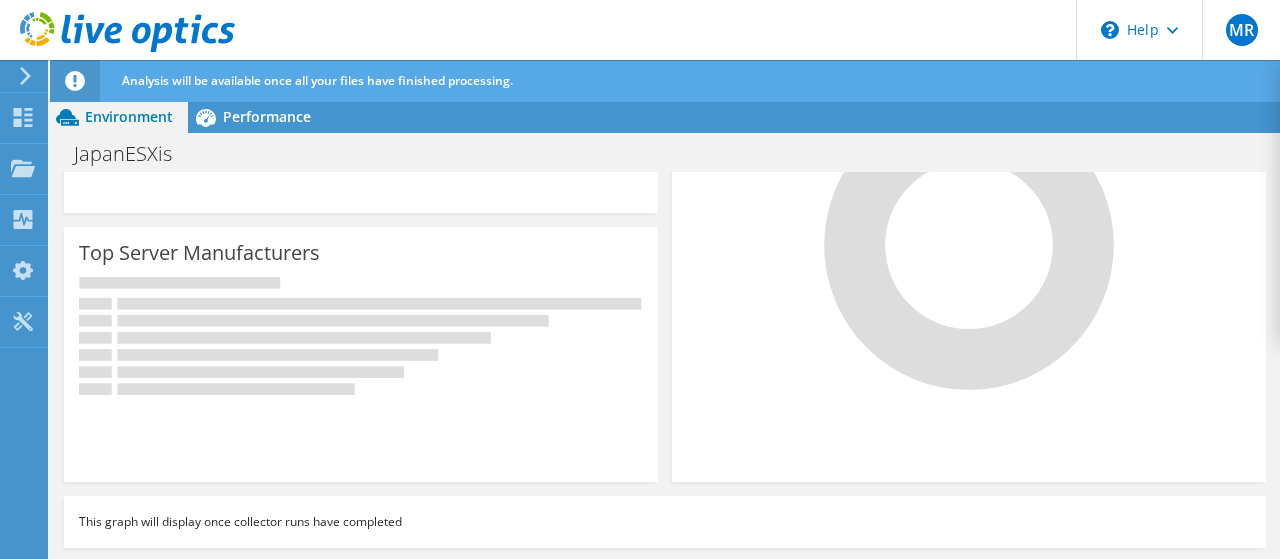 drag, startPoint x: 218, startPoint y: 519, endPoint x: 414, endPoint y: 517, distance: 196.01021 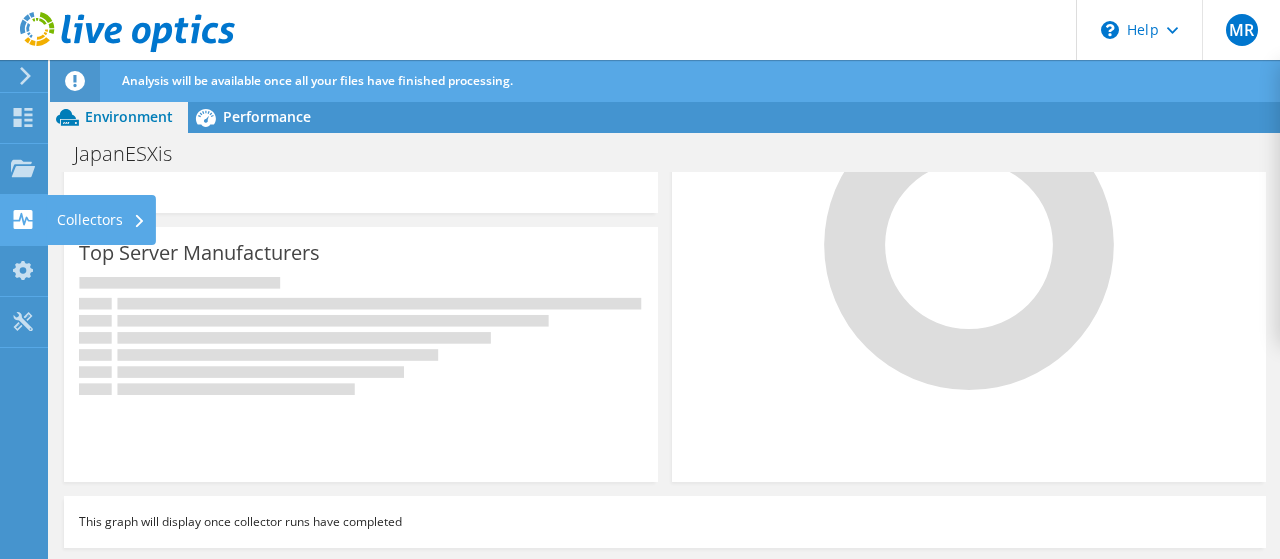 click 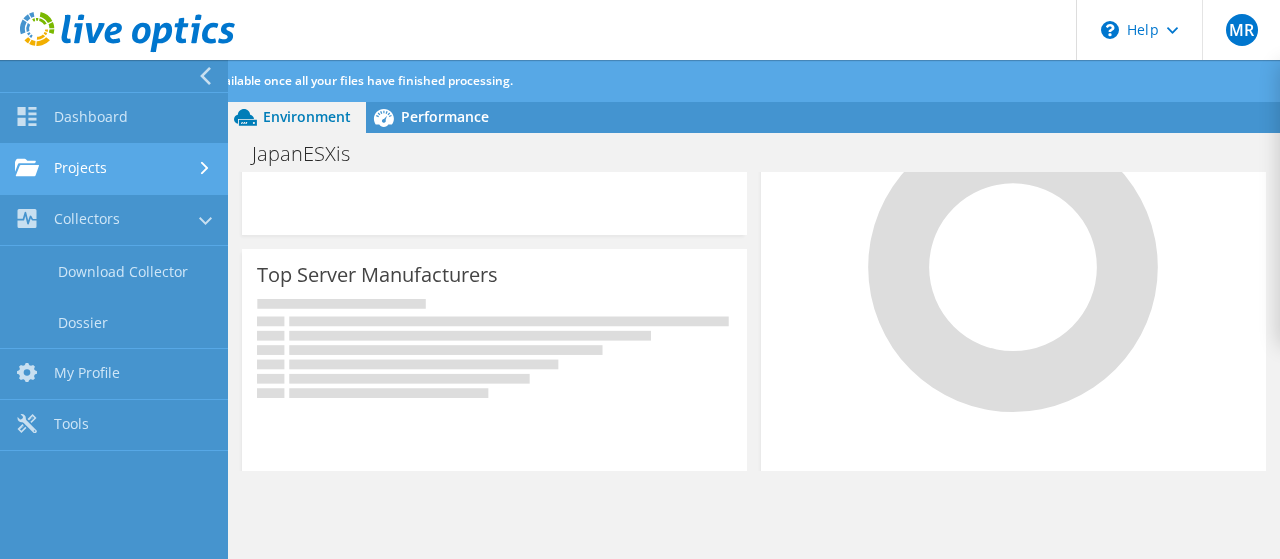 click on "Projects" at bounding box center (114, 169) 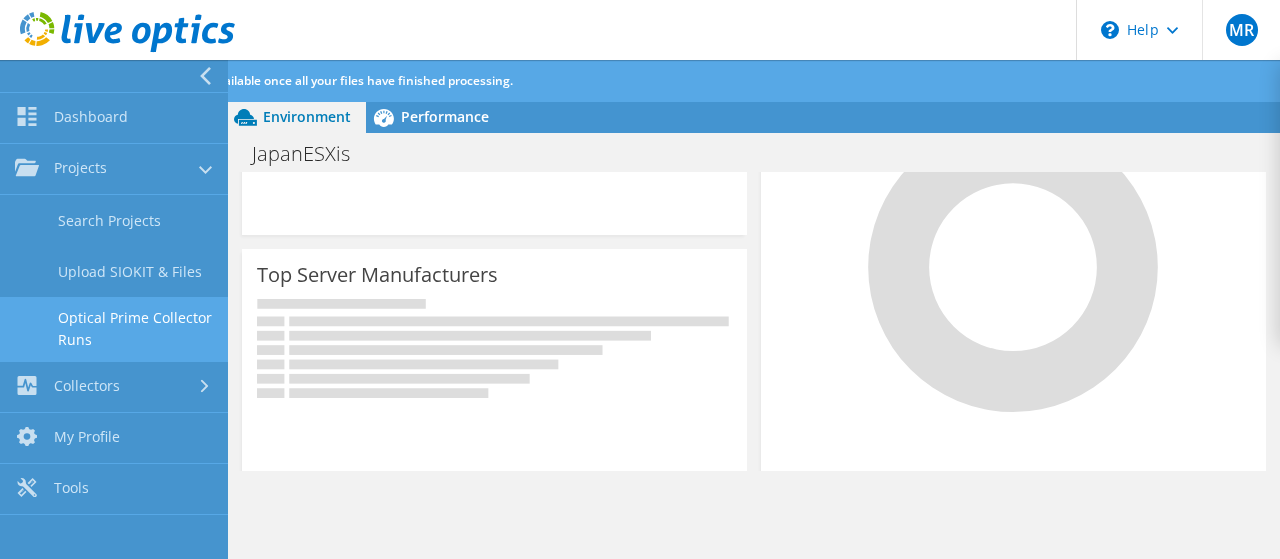 click on "Optical Prime Collector Runs" at bounding box center [114, 329] 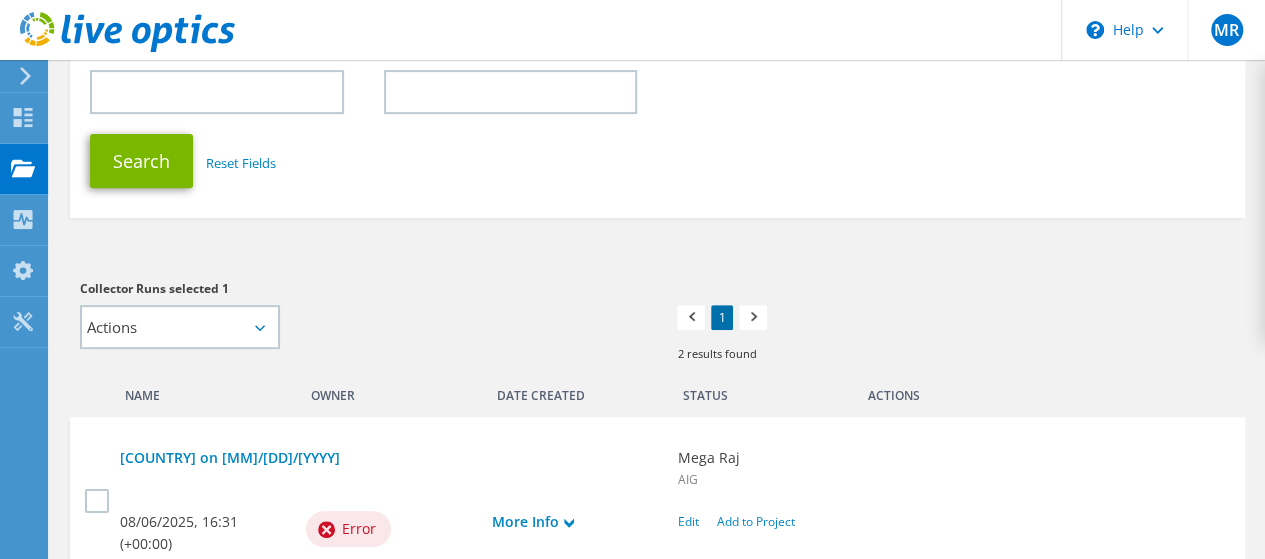 scroll, scrollTop: 500, scrollLeft: 0, axis: vertical 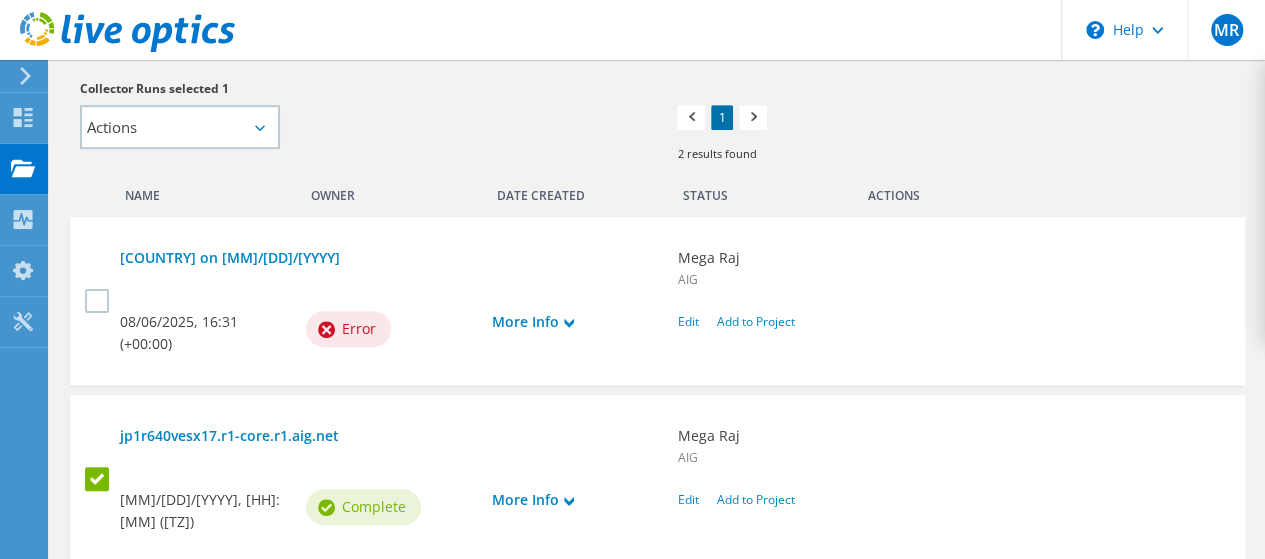 click at bounding box center [99, 479] 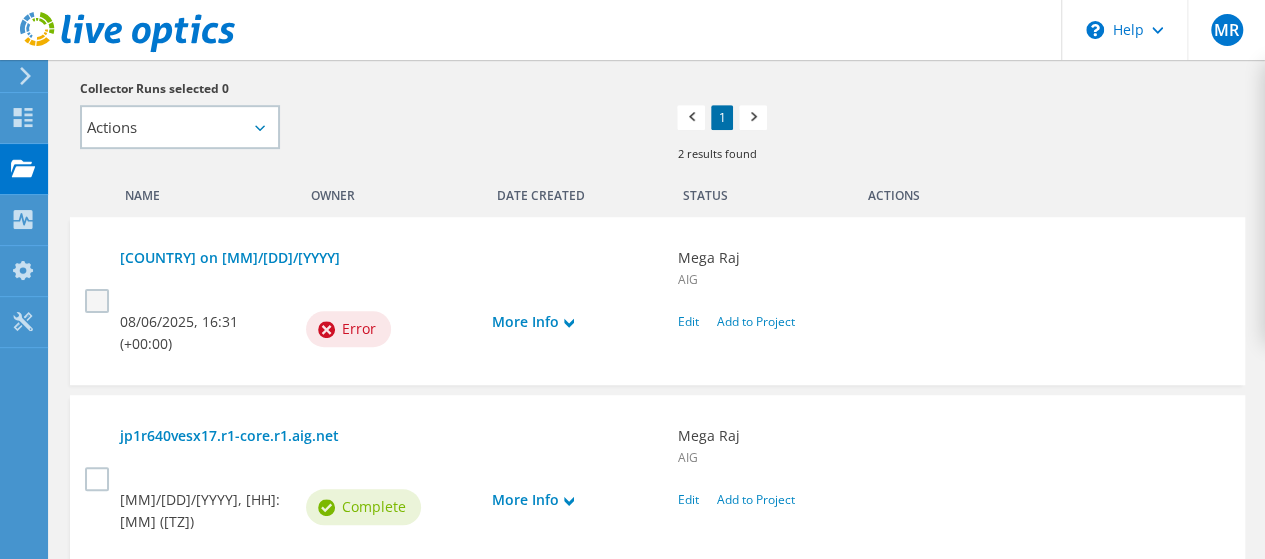 click at bounding box center [99, 301] 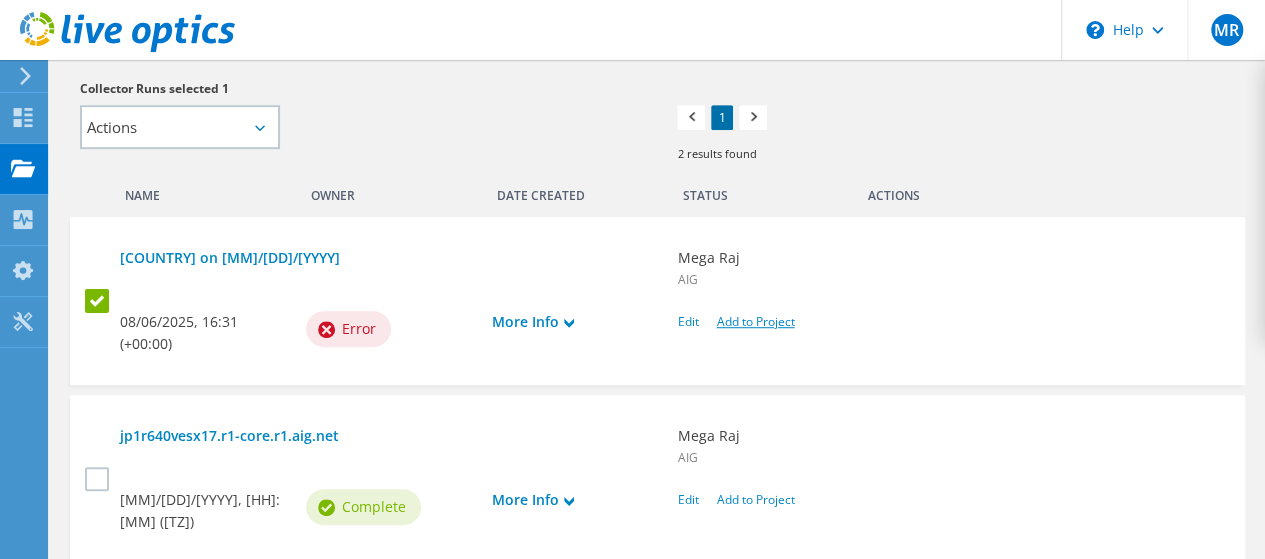 click on "Add to Project" at bounding box center (755, 321) 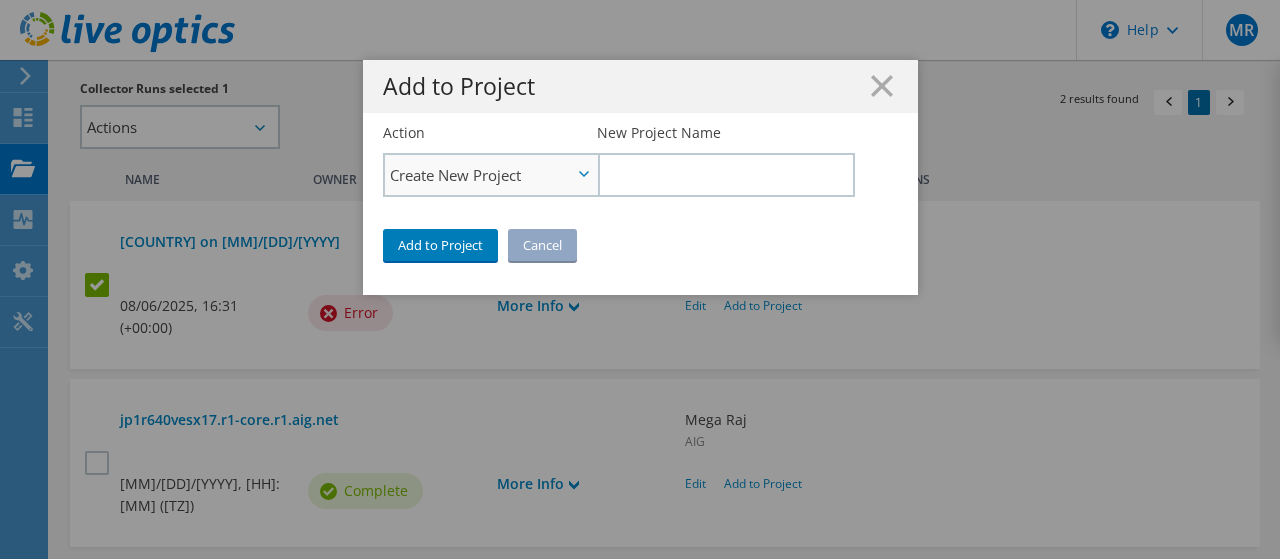 click on "Create New Project" at bounding box center [481, 175] 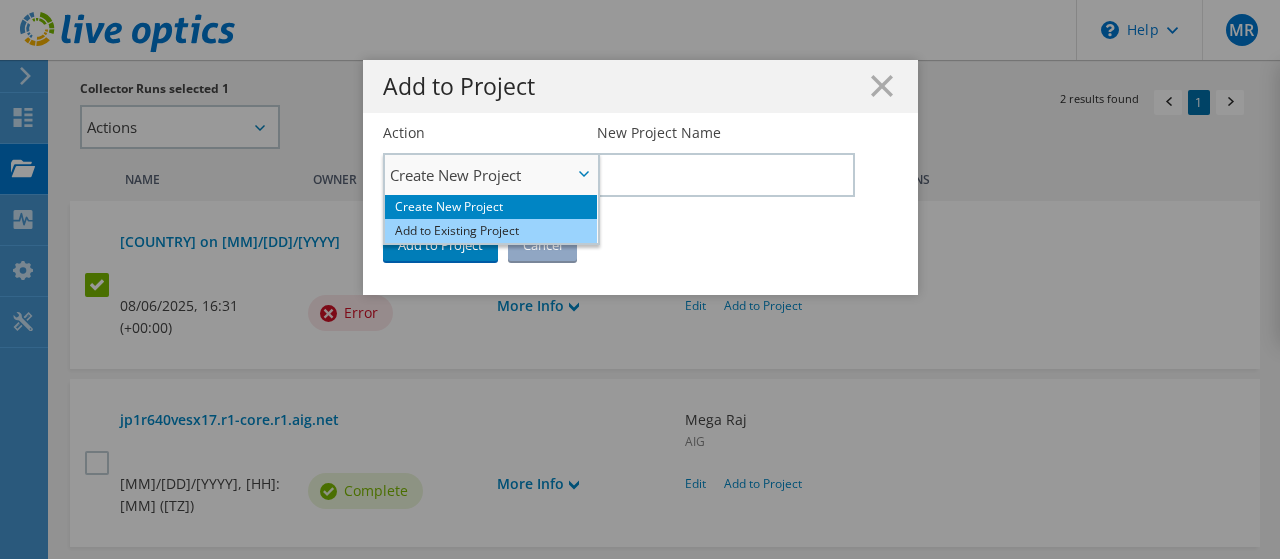 click on "Add to Existing Project" at bounding box center [491, 231] 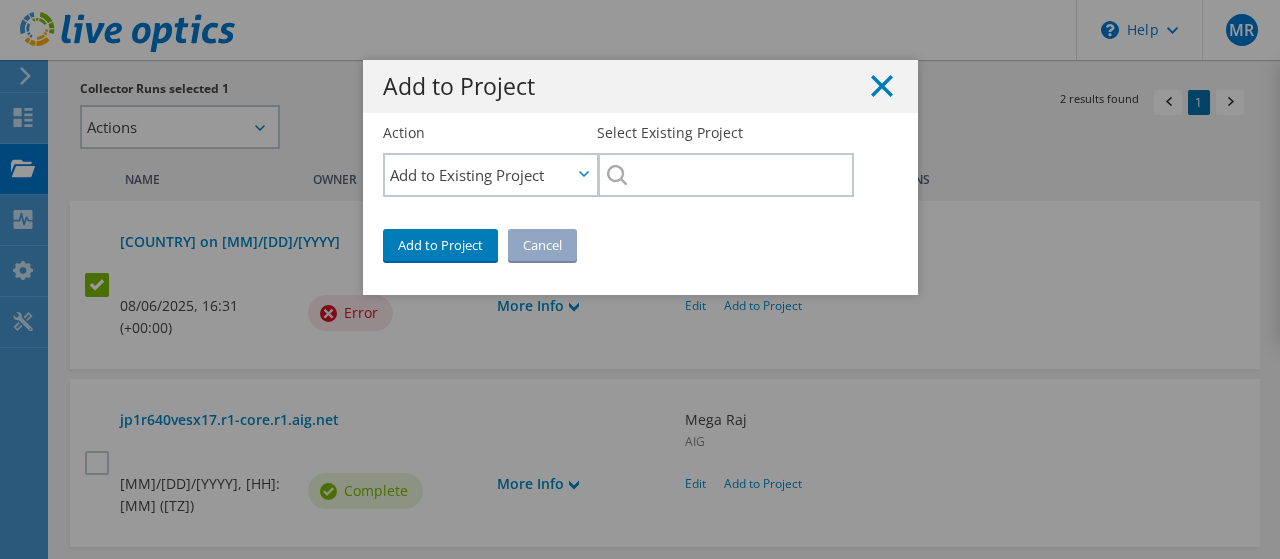 click 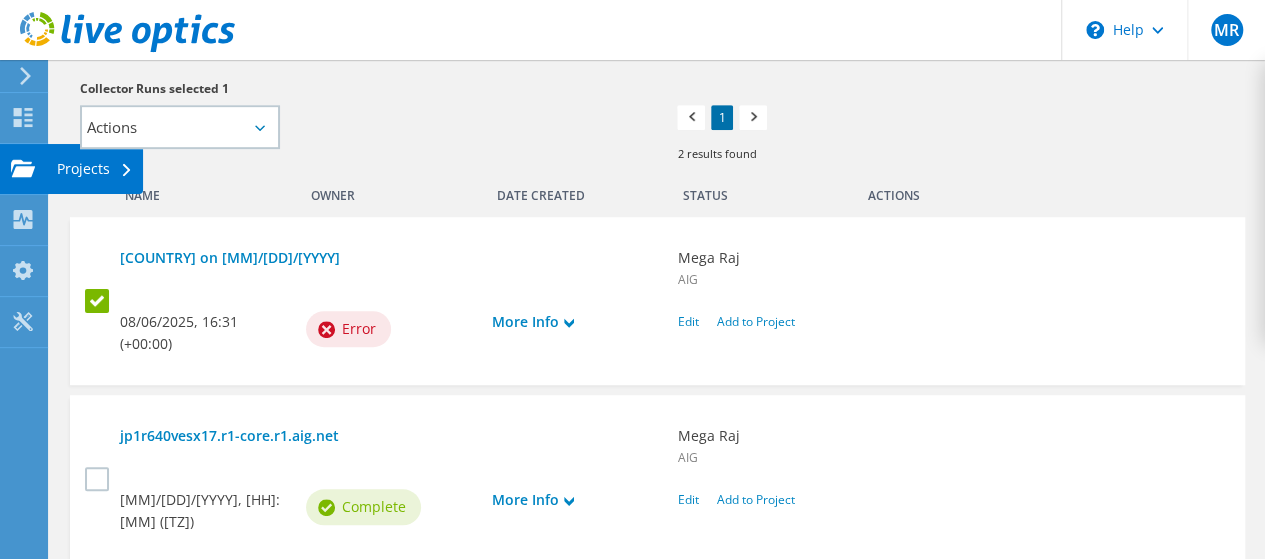 click on "Projects" at bounding box center (95, 169) 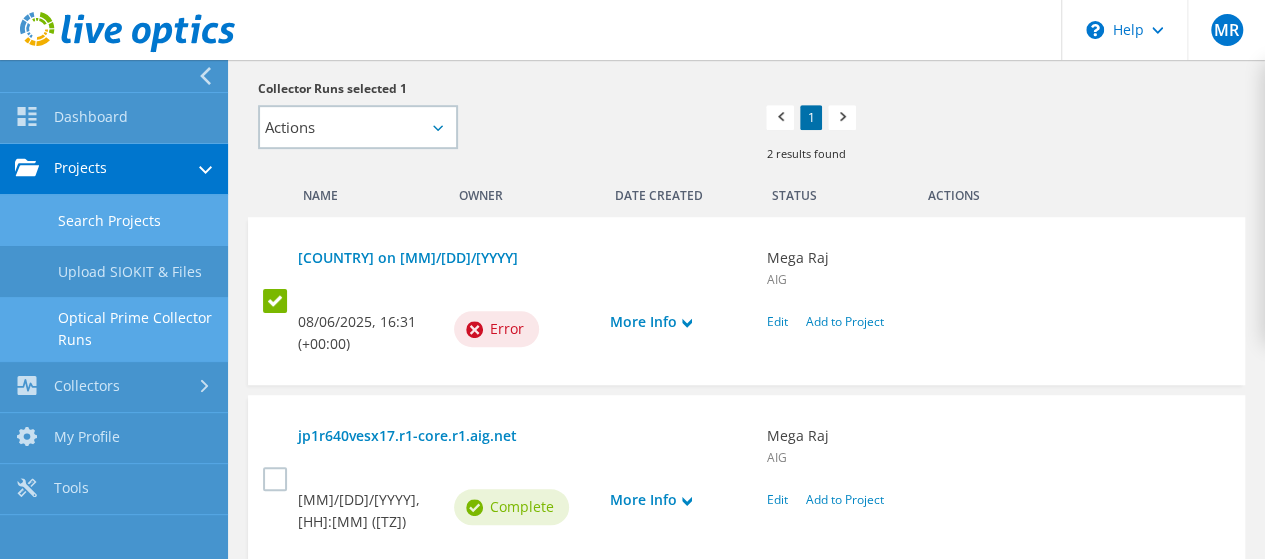 click on "Search Projects" at bounding box center [114, 220] 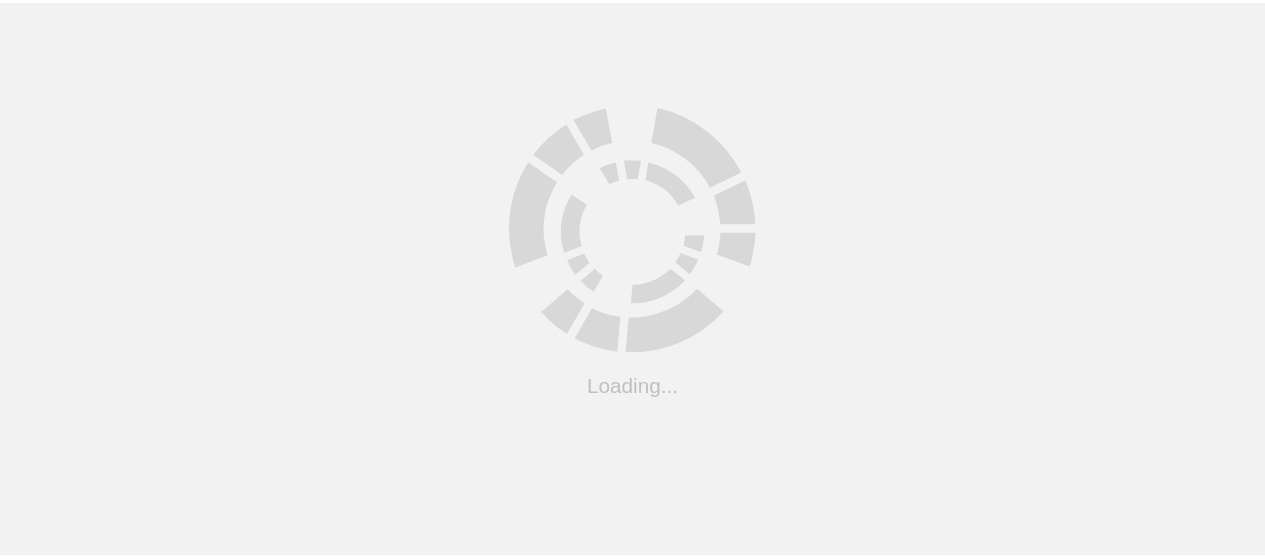scroll, scrollTop: 0, scrollLeft: 0, axis: both 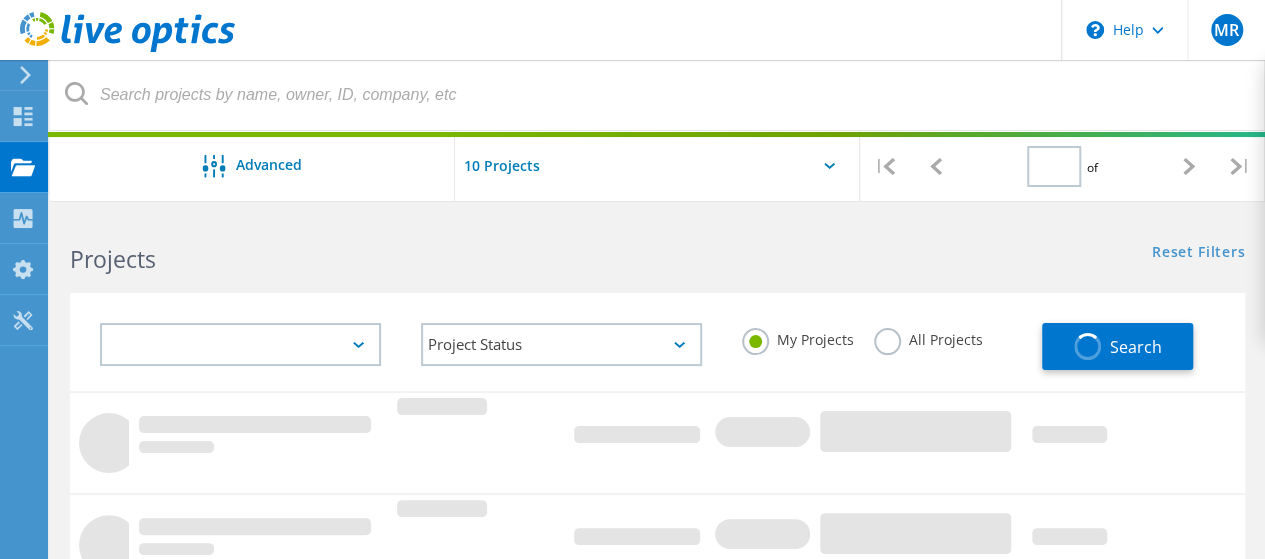 type on "1" 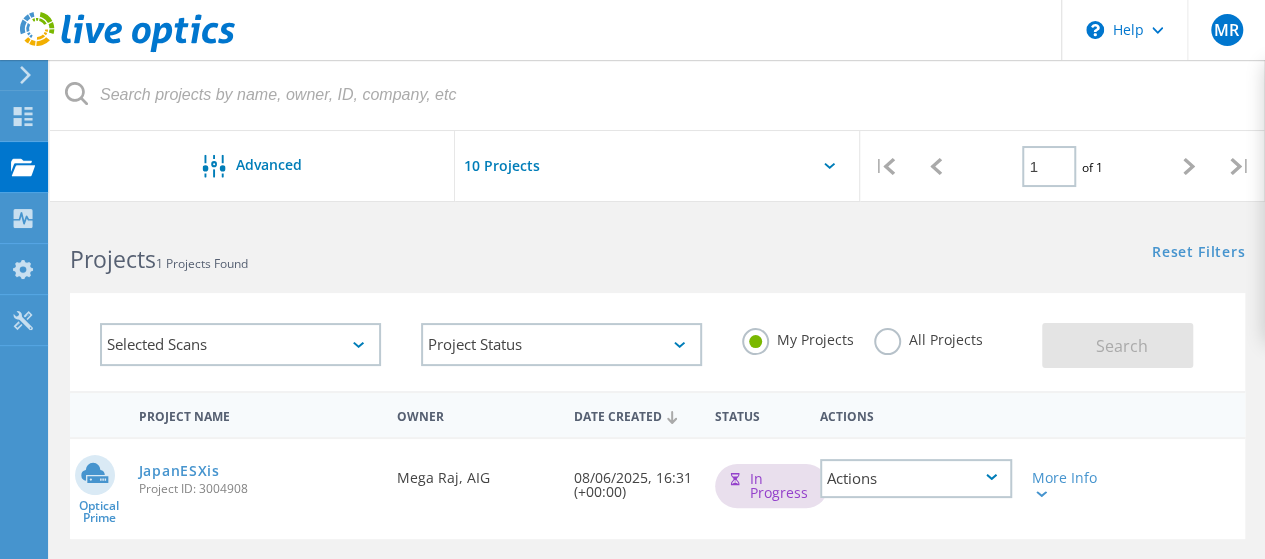 scroll, scrollTop: 200, scrollLeft: 0, axis: vertical 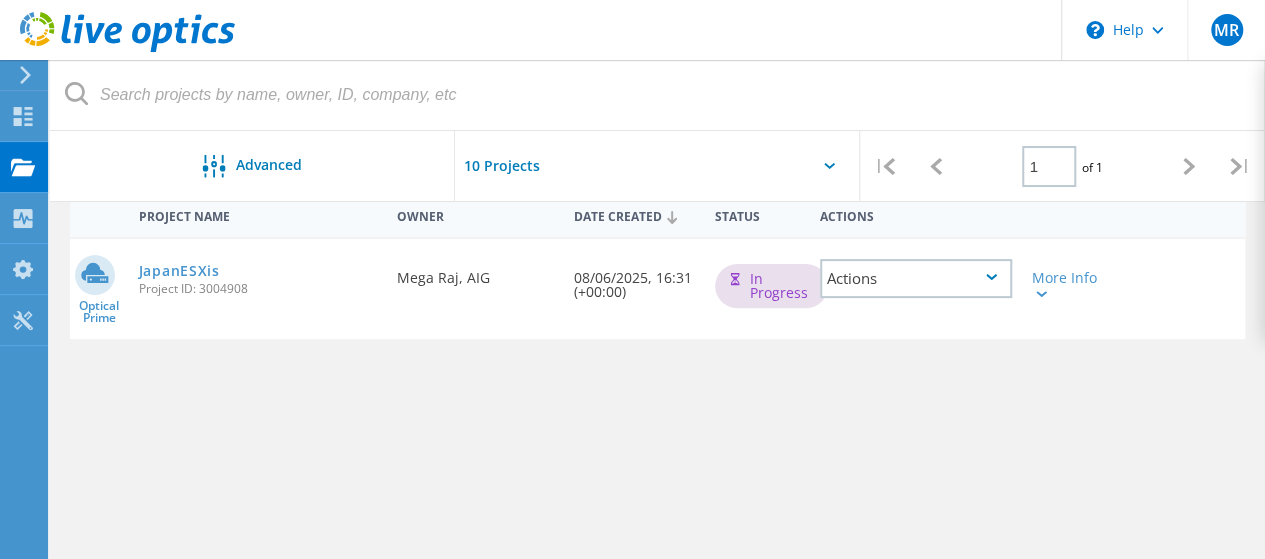 click on "Actions" 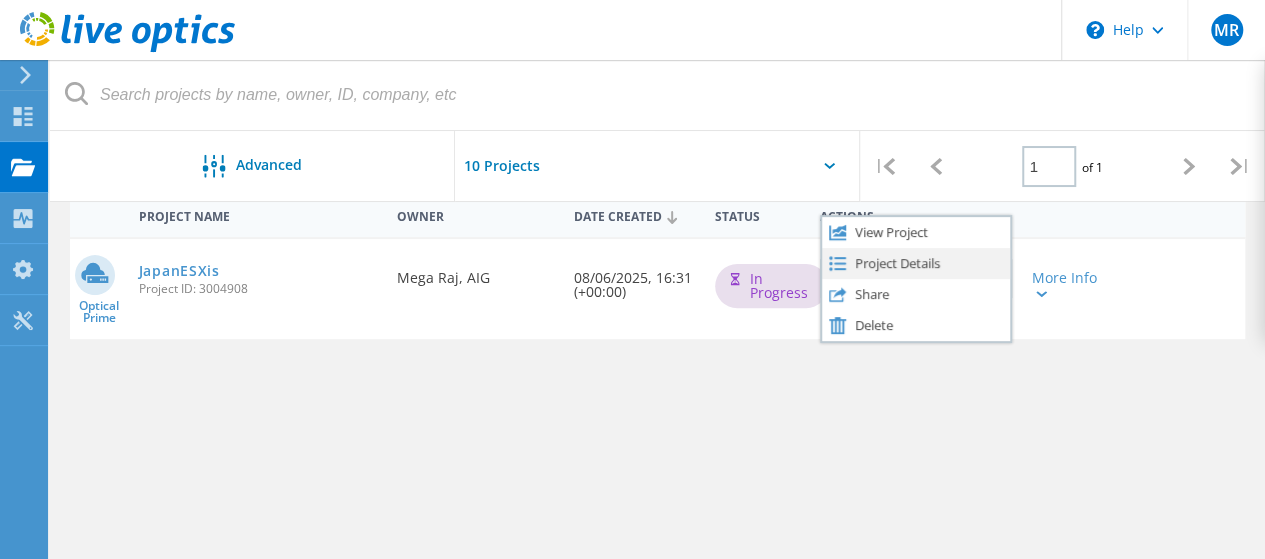 click on "Project Details" 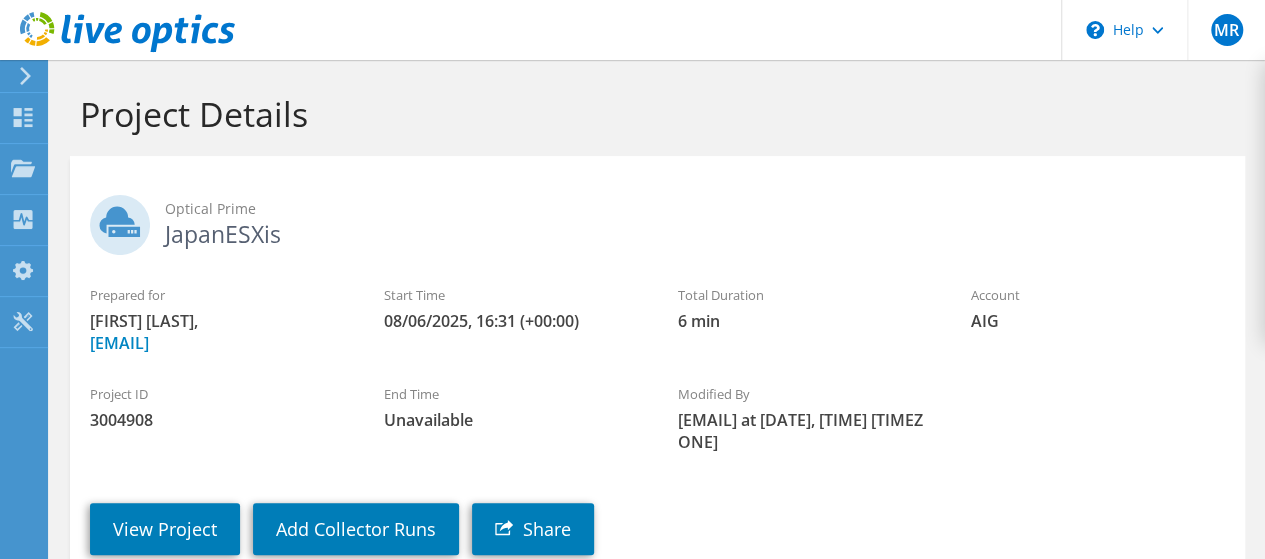 scroll, scrollTop: 100, scrollLeft: 0, axis: vertical 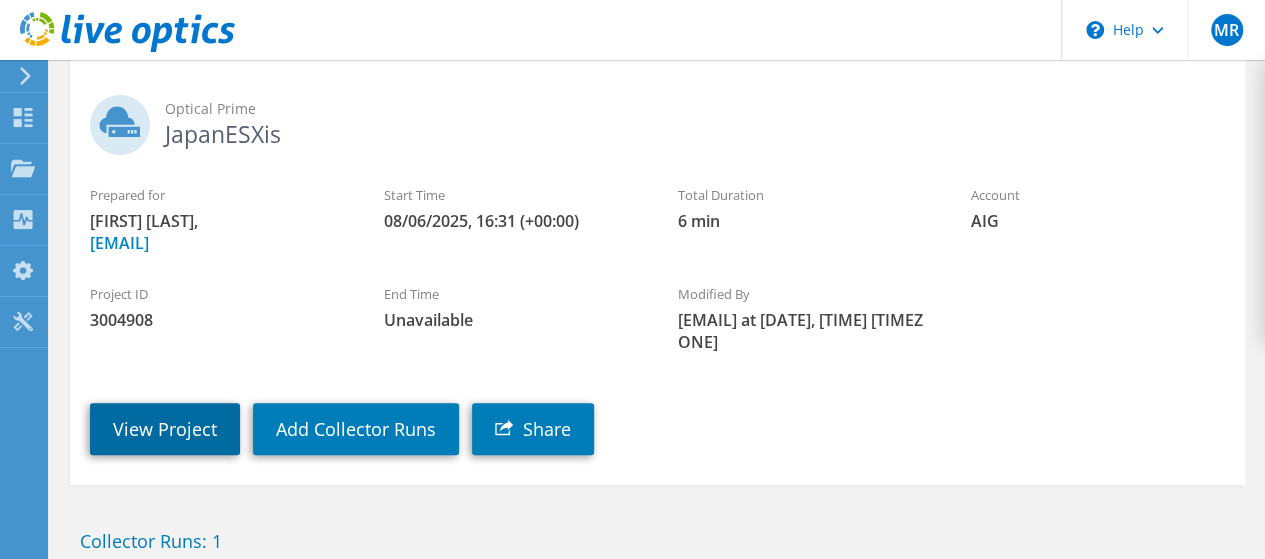 click on "View Project" at bounding box center [165, 429] 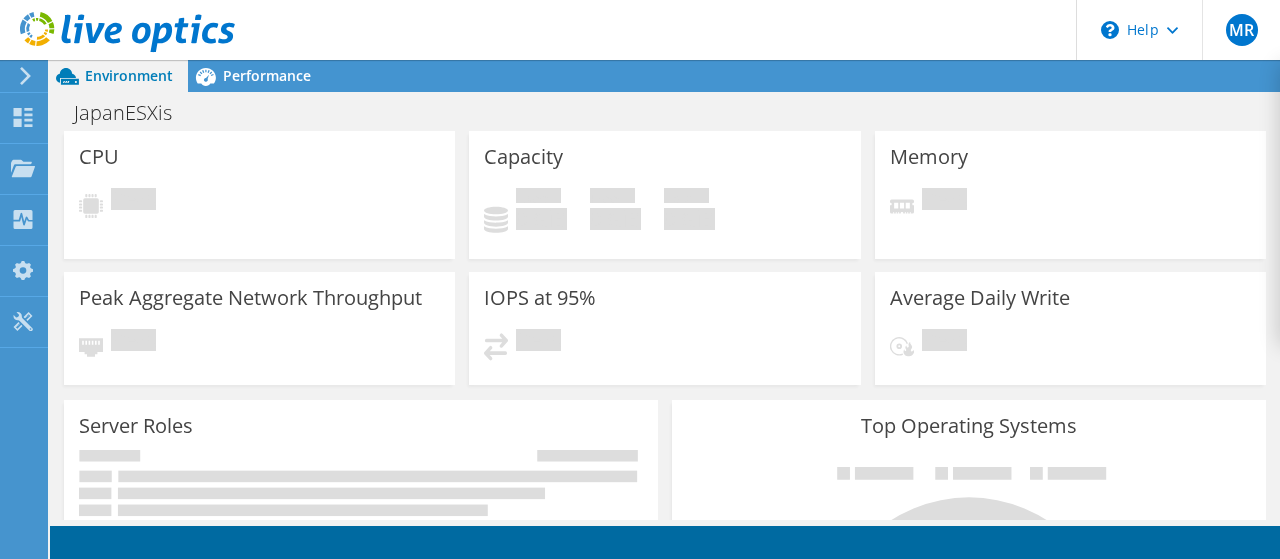 scroll, scrollTop: 0, scrollLeft: 0, axis: both 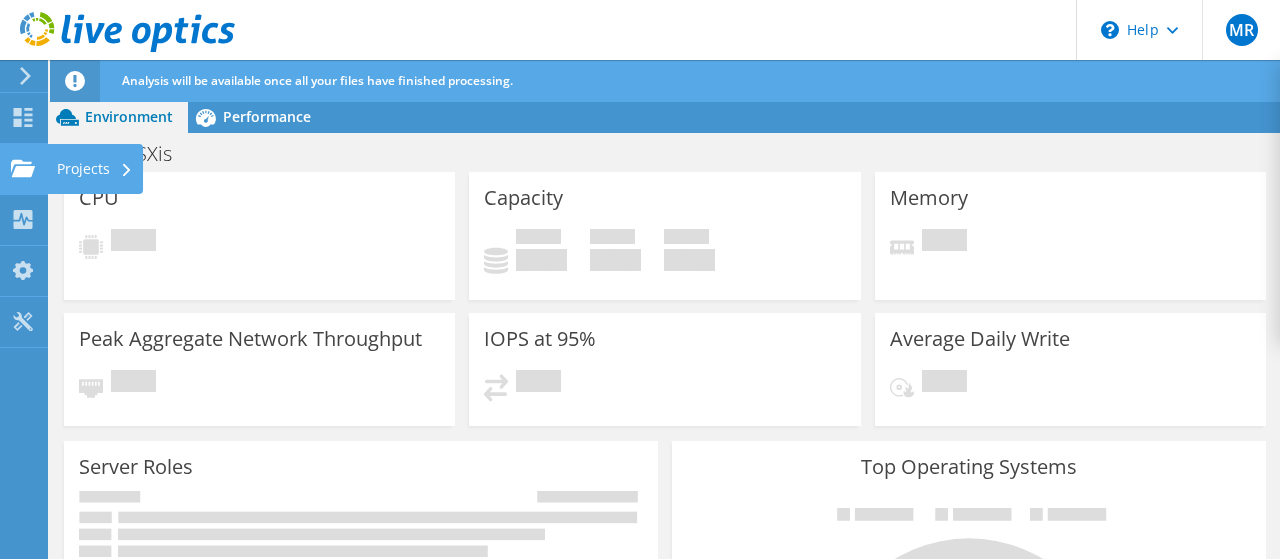 click on "Projects" at bounding box center (95, 169) 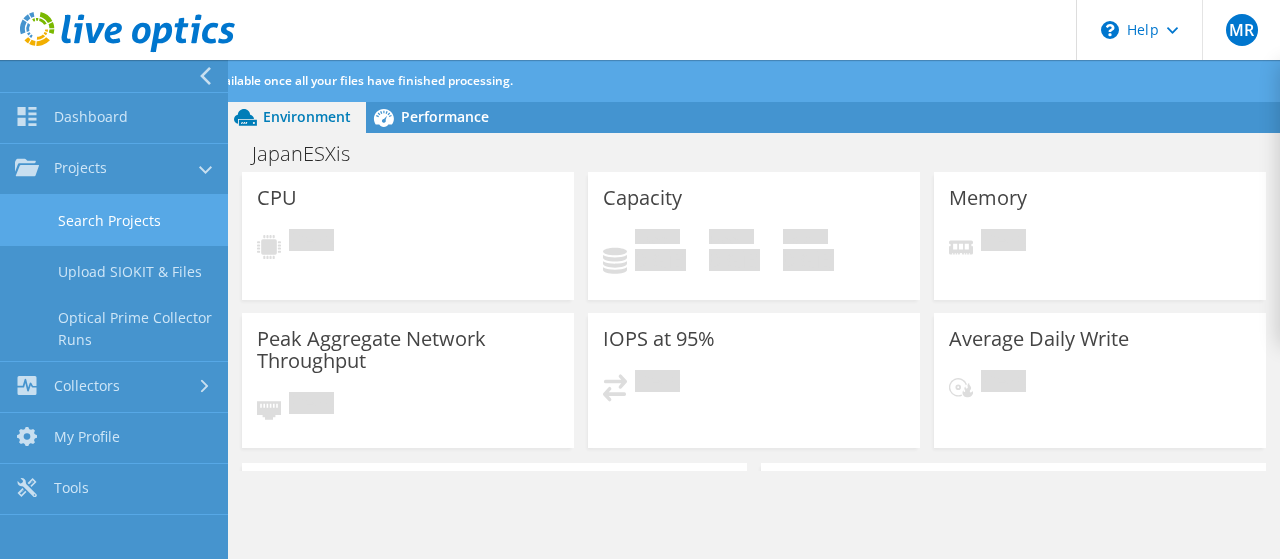 click on "Search Projects" at bounding box center [114, 220] 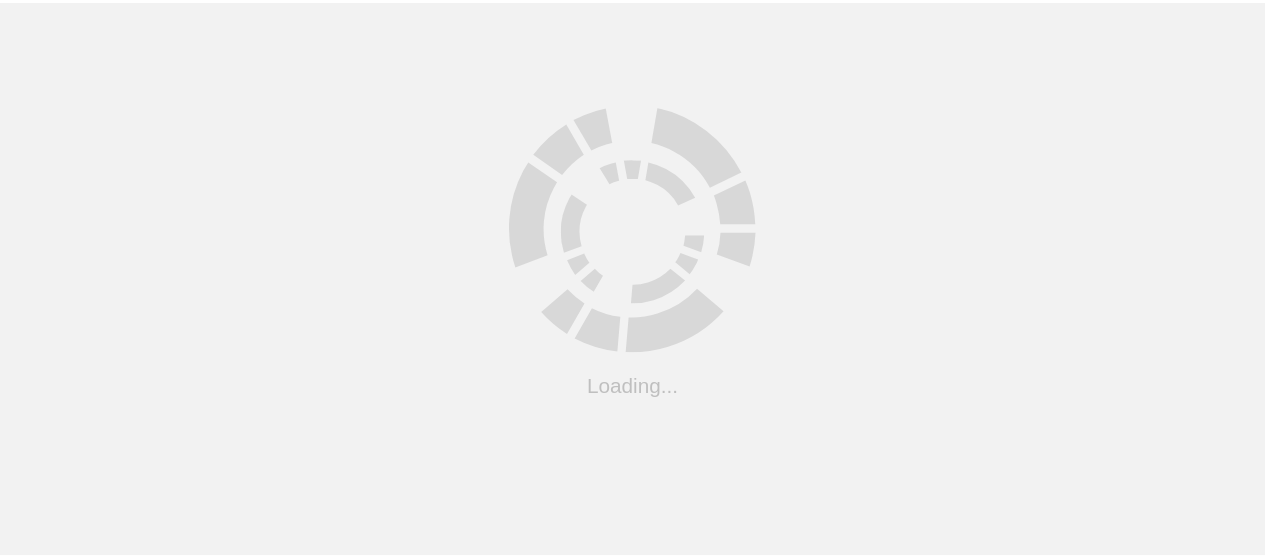scroll, scrollTop: 0, scrollLeft: 0, axis: both 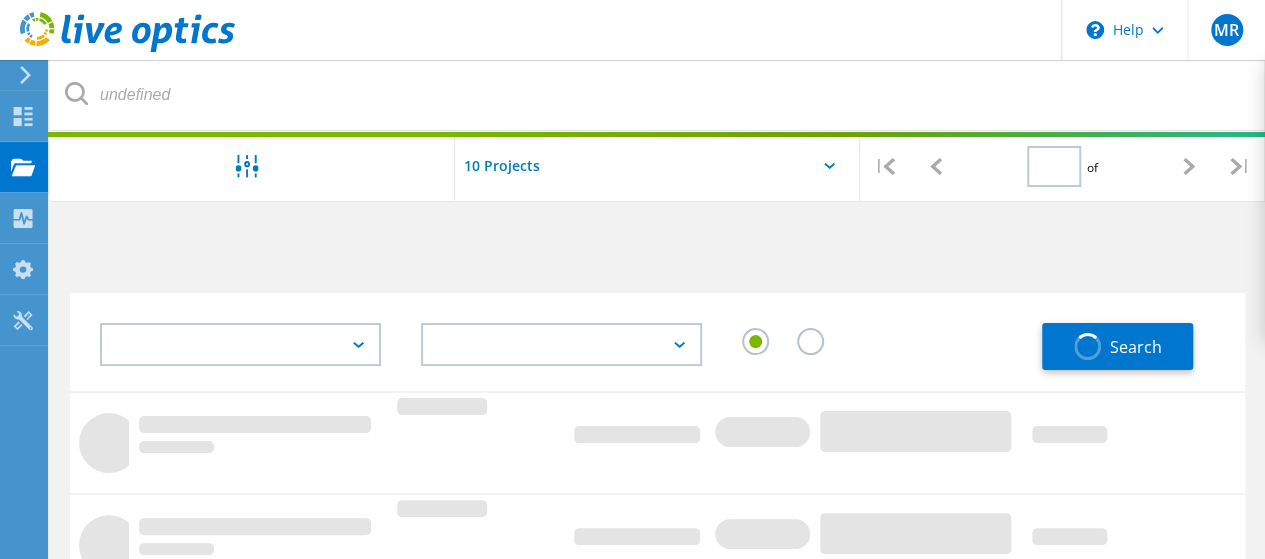 type on "1" 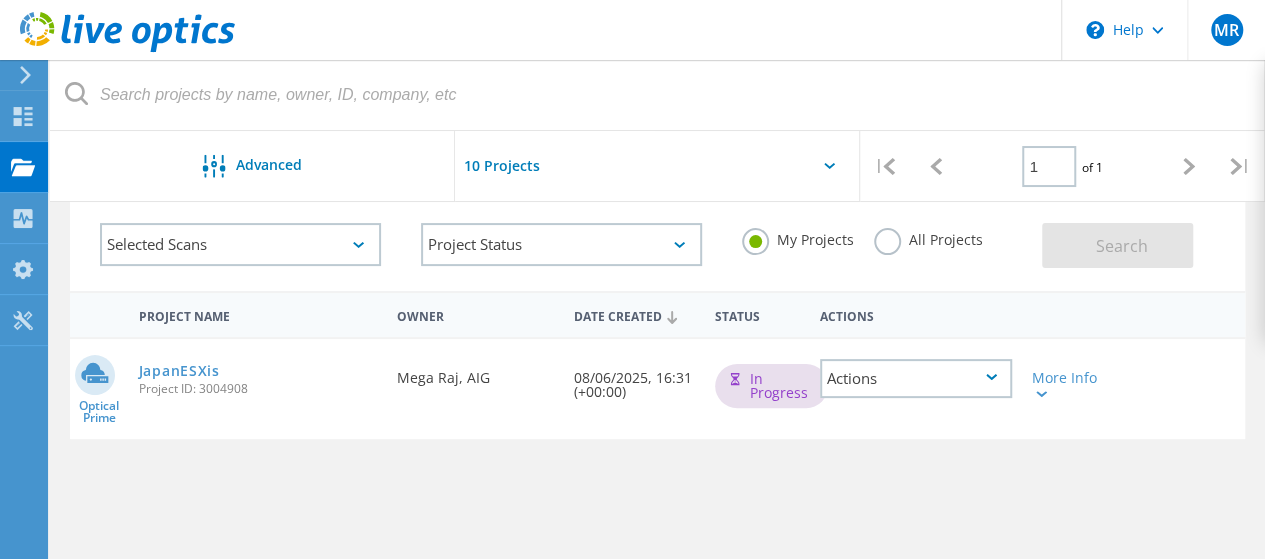 scroll, scrollTop: 200, scrollLeft: 0, axis: vertical 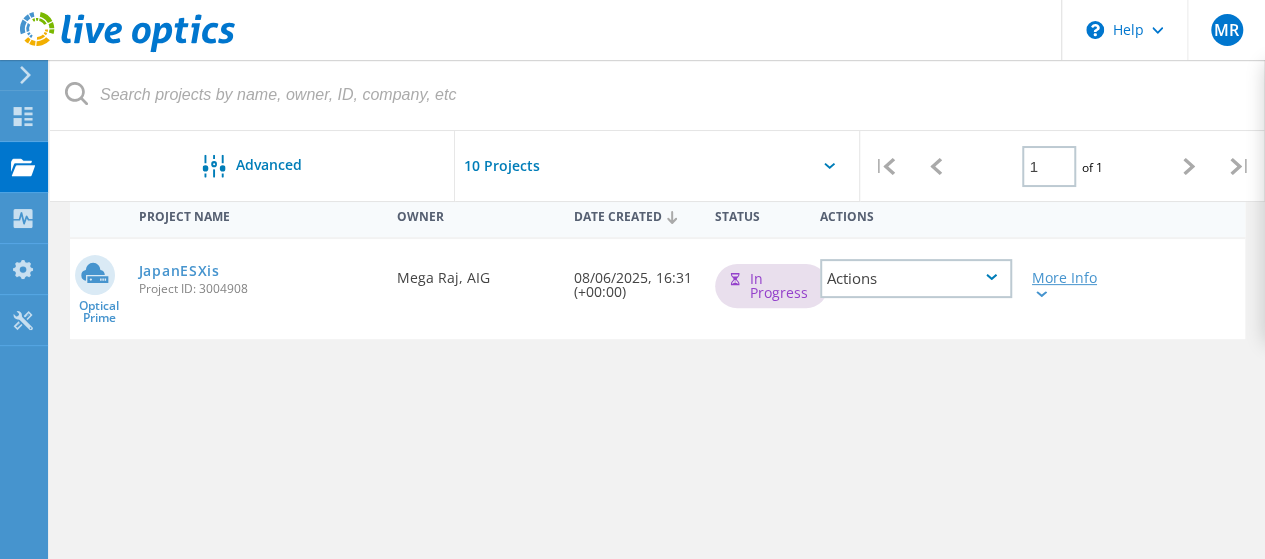 click on "More Info" 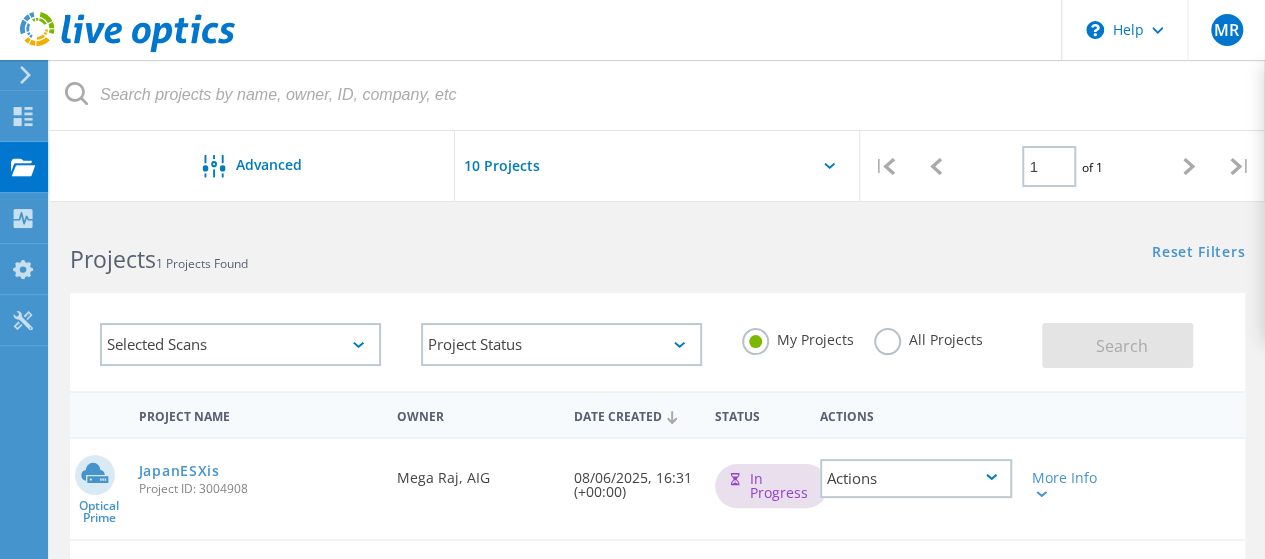 scroll, scrollTop: 100, scrollLeft: 0, axis: vertical 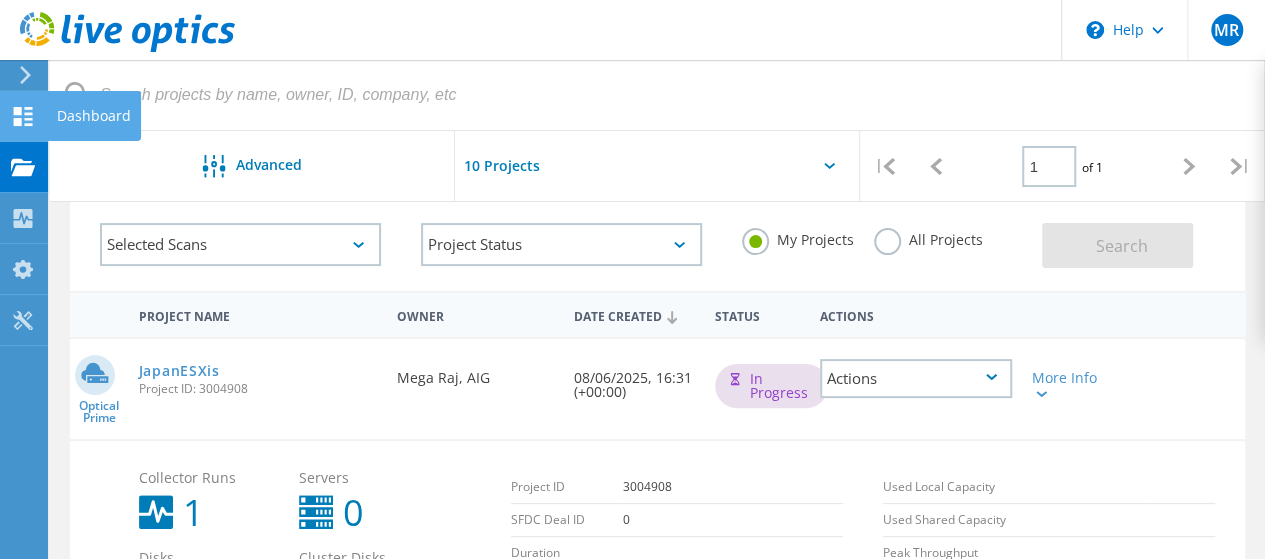 click 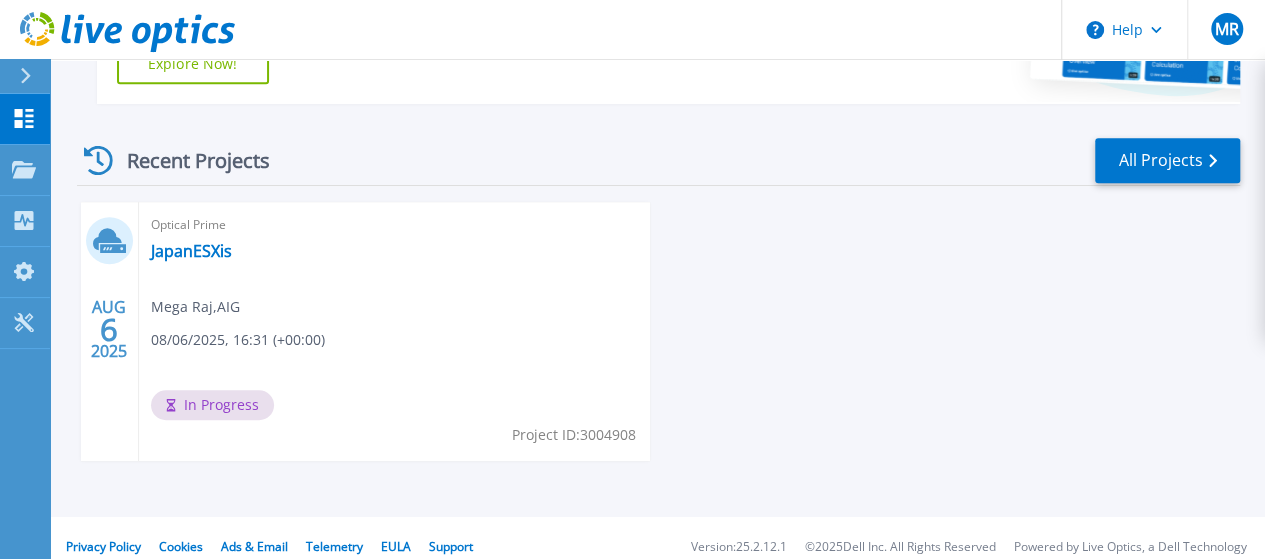 scroll, scrollTop: 518, scrollLeft: 0, axis: vertical 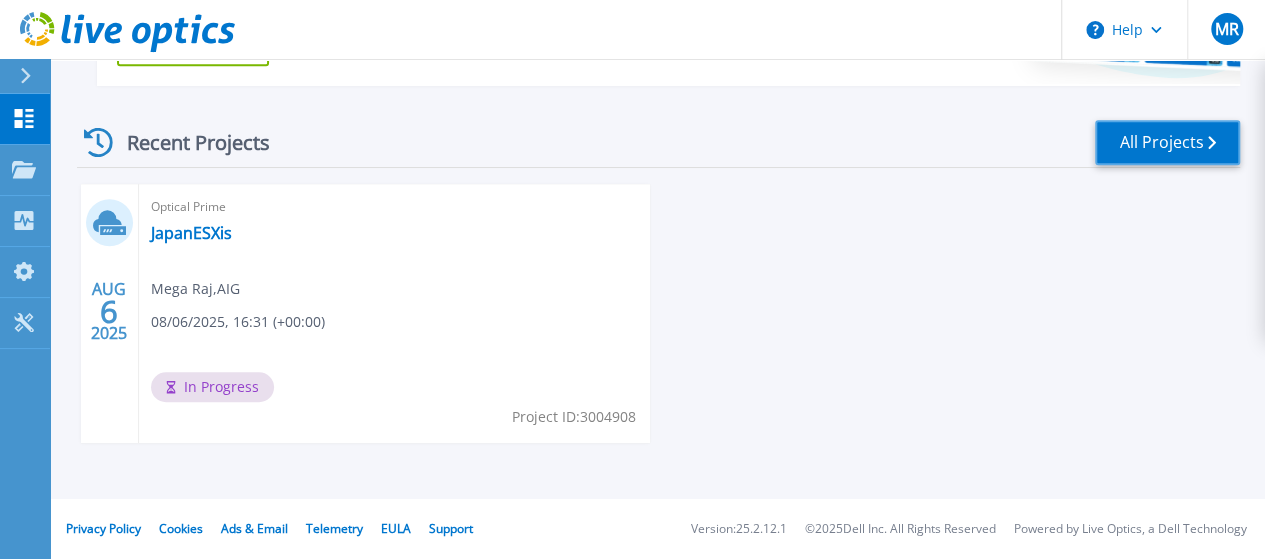 click on "All Projects" at bounding box center (1167, 142) 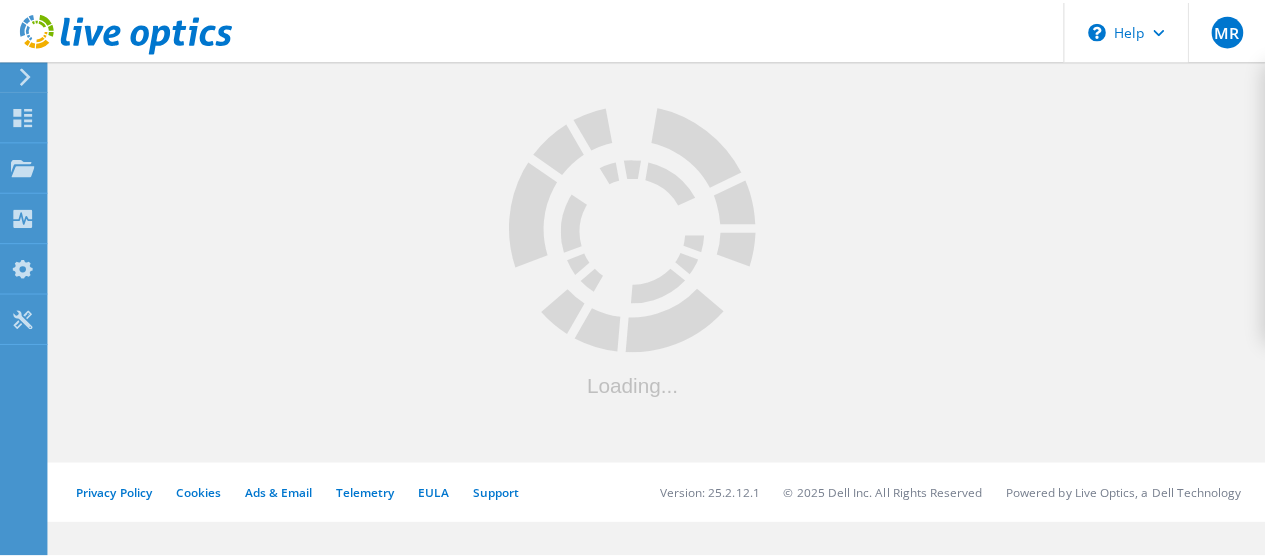 scroll, scrollTop: 0, scrollLeft: 0, axis: both 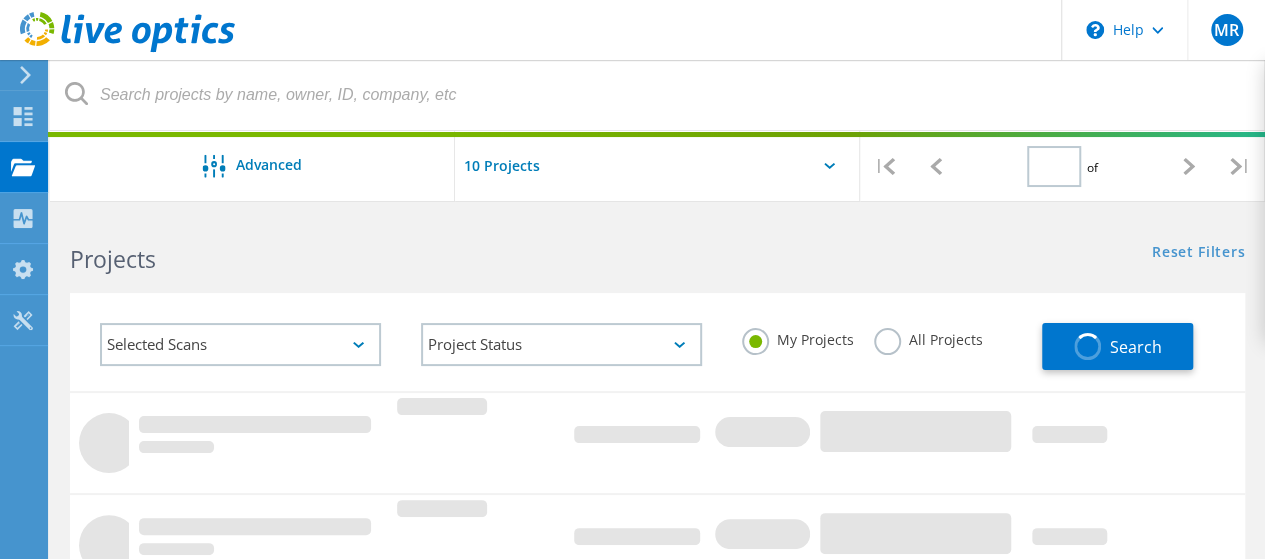 type on "1" 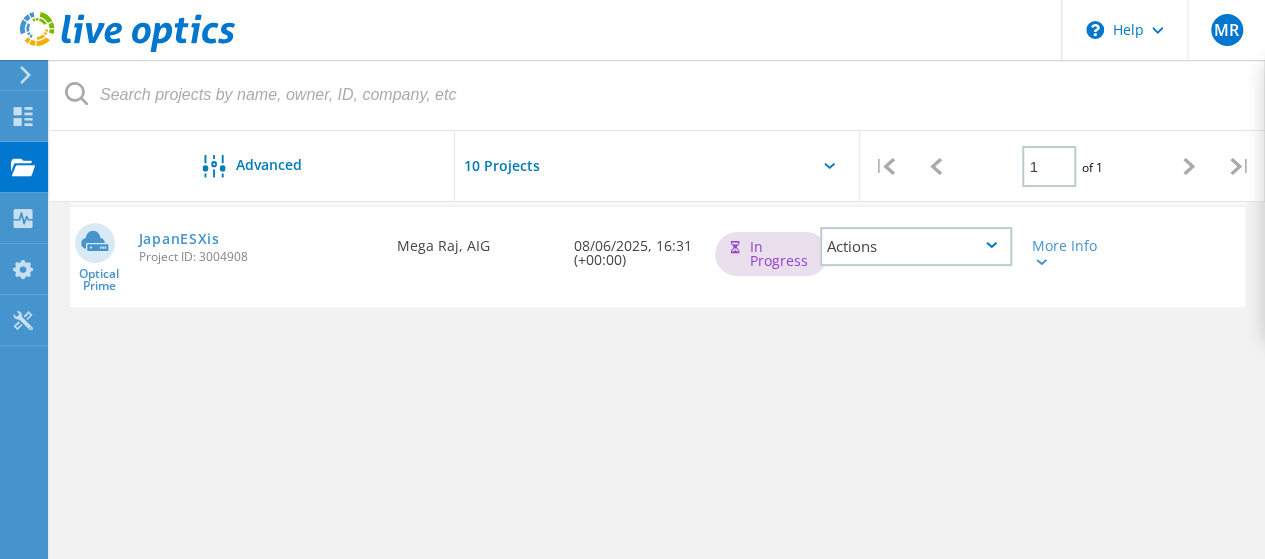 scroll, scrollTop: 32, scrollLeft: 0, axis: vertical 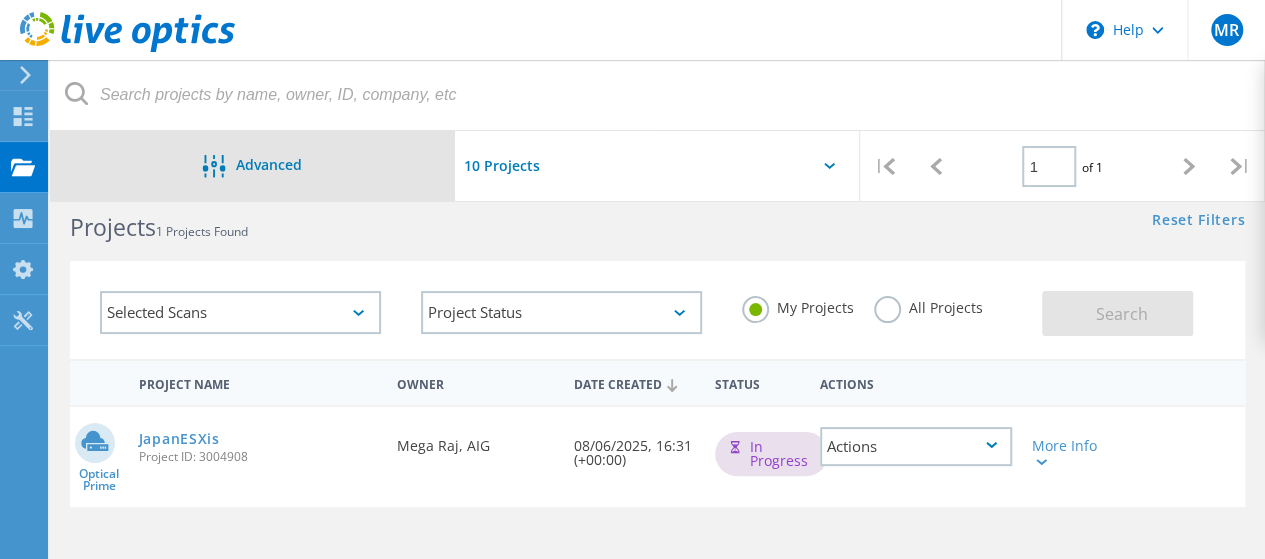 click on "Advanced" 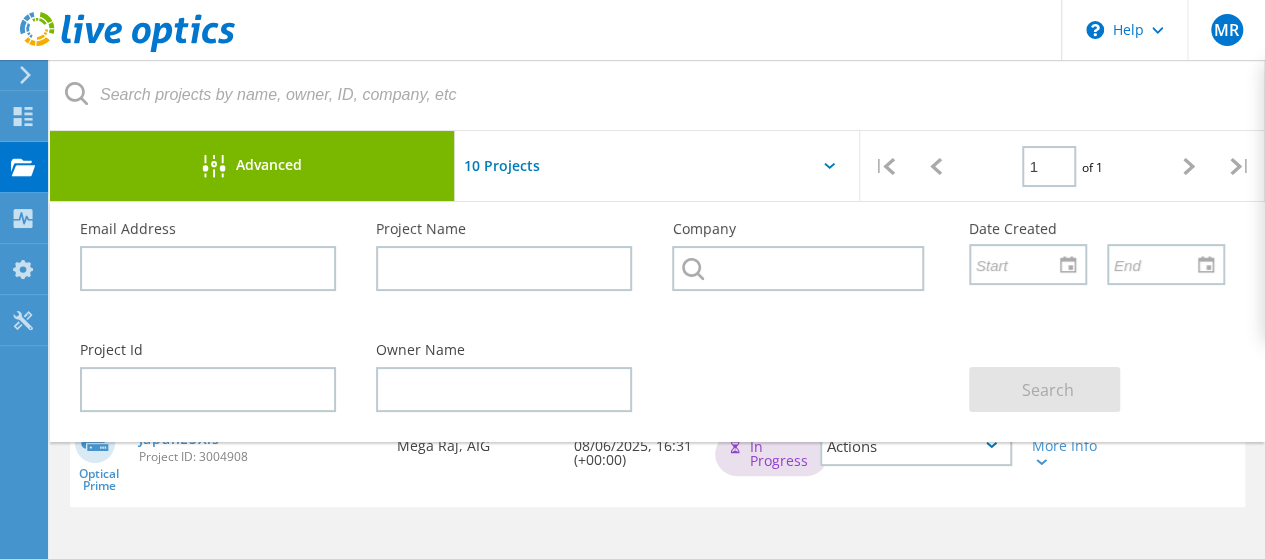 click on "Advanced" 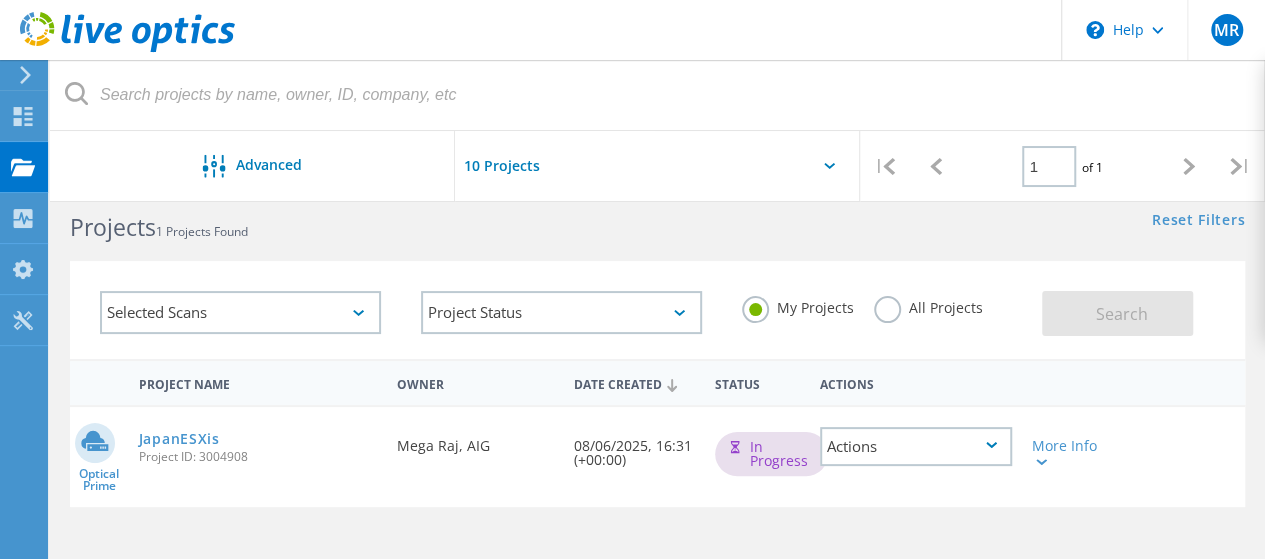 scroll, scrollTop: 132, scrollLeft: 0, axis: vertical 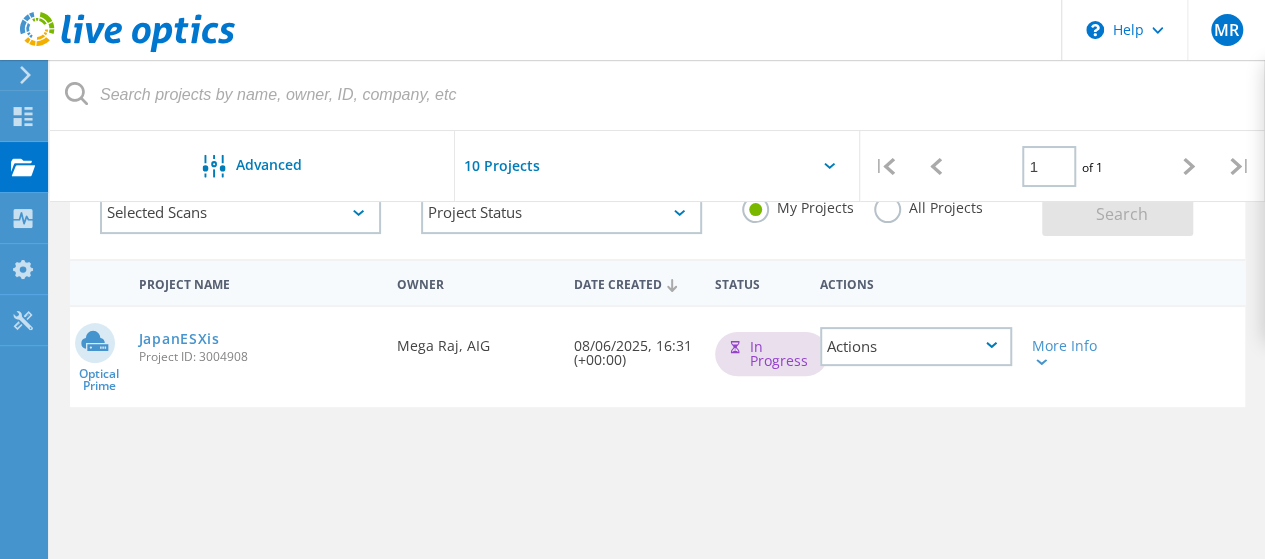 click on "Project Name   Owner   Date Created   Status  Actions        Optical Prime  JapanESXis  Project ID: 3004908  Requested By  Mega Raj, AIG  Date Created  08/06/2025, 16:31 (+00:00)   In Progress
Actions   More Info  Collector Runs 1 Servers 0 Disks 0 Cluster Disks Project ID 3004908 SFDC Deal ID 0 Duration Start Time 08/06/2025, 16:31 (+00:00) End Time Used Local Capacity Used Shared Capacity Peak Throughput IOPS ,  Read/Write Ratio % / 0" 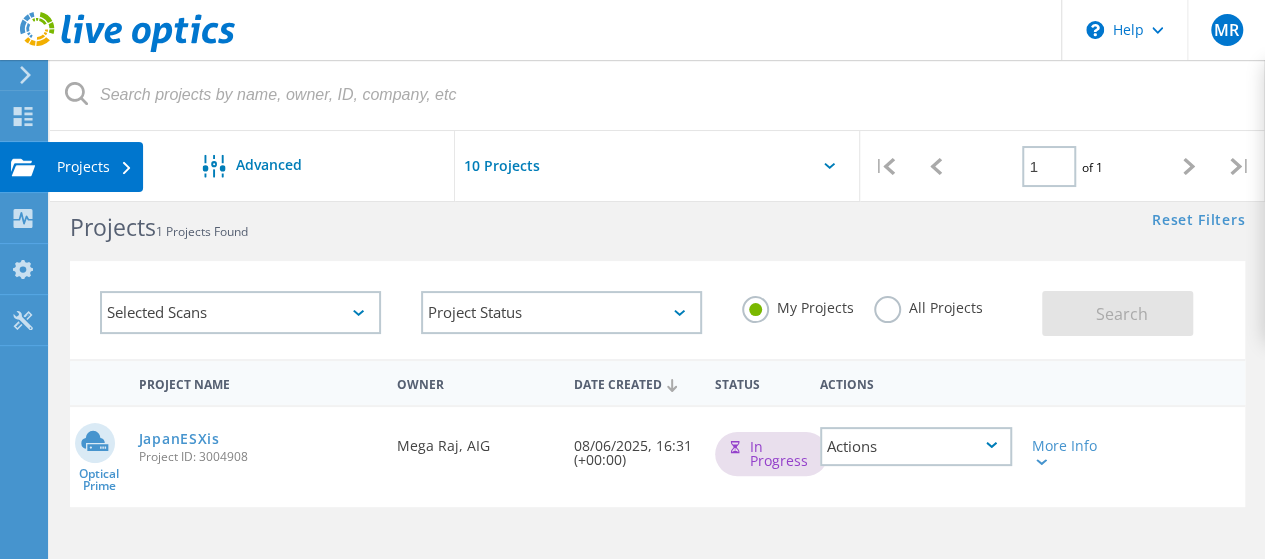 click 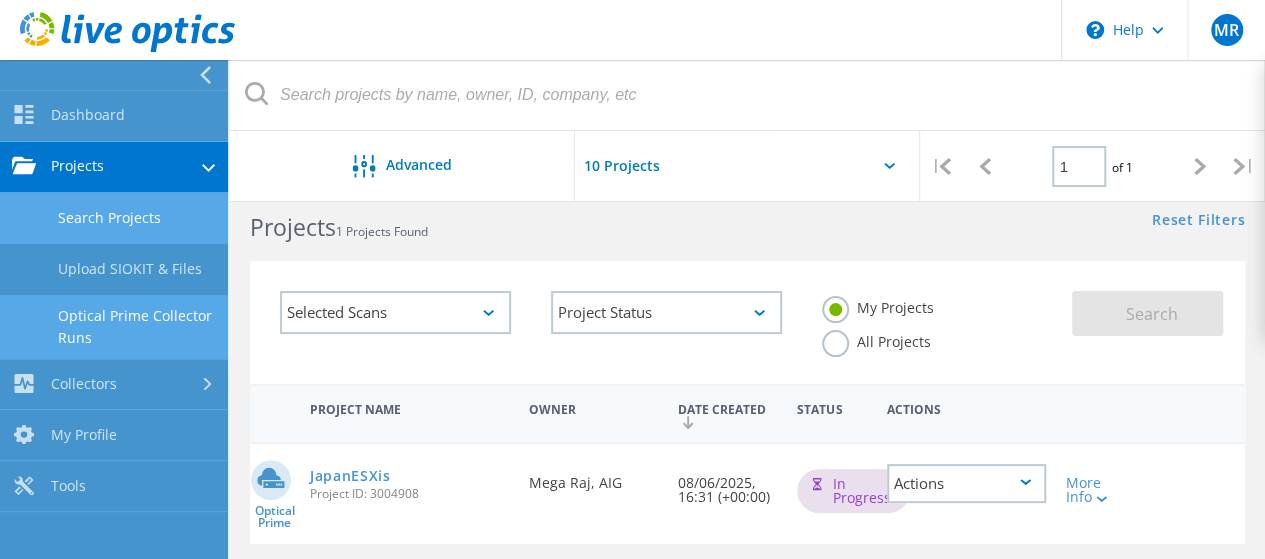 click on "Optical Prime Collector Runs" at bounding box center (114, 327) 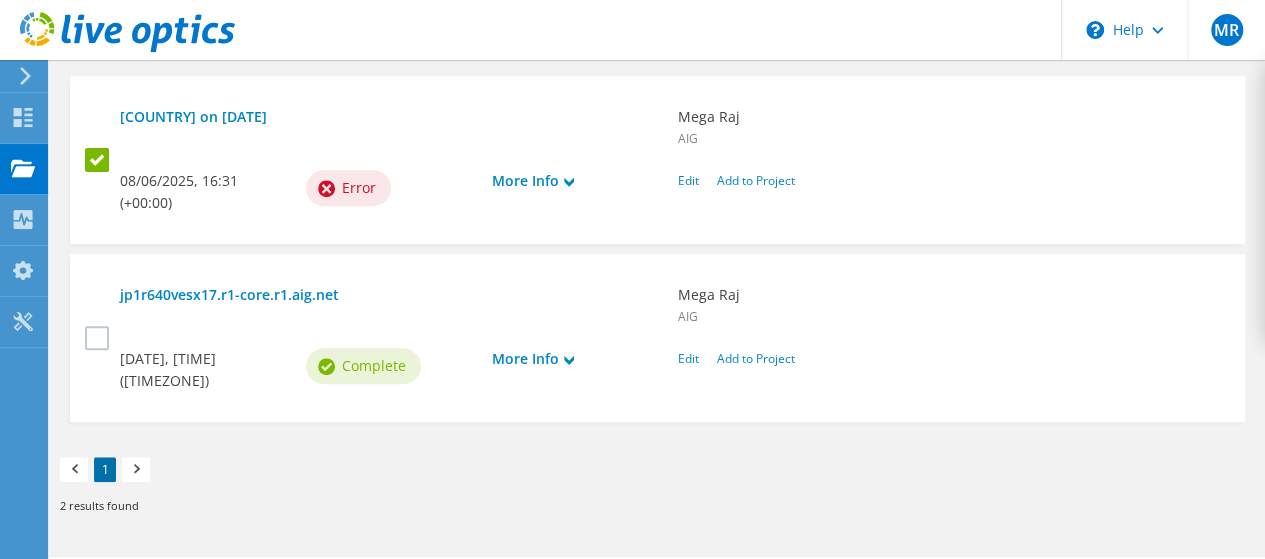 scroll, scrollTop: 541, scrollLeft: 0, axis: vertical 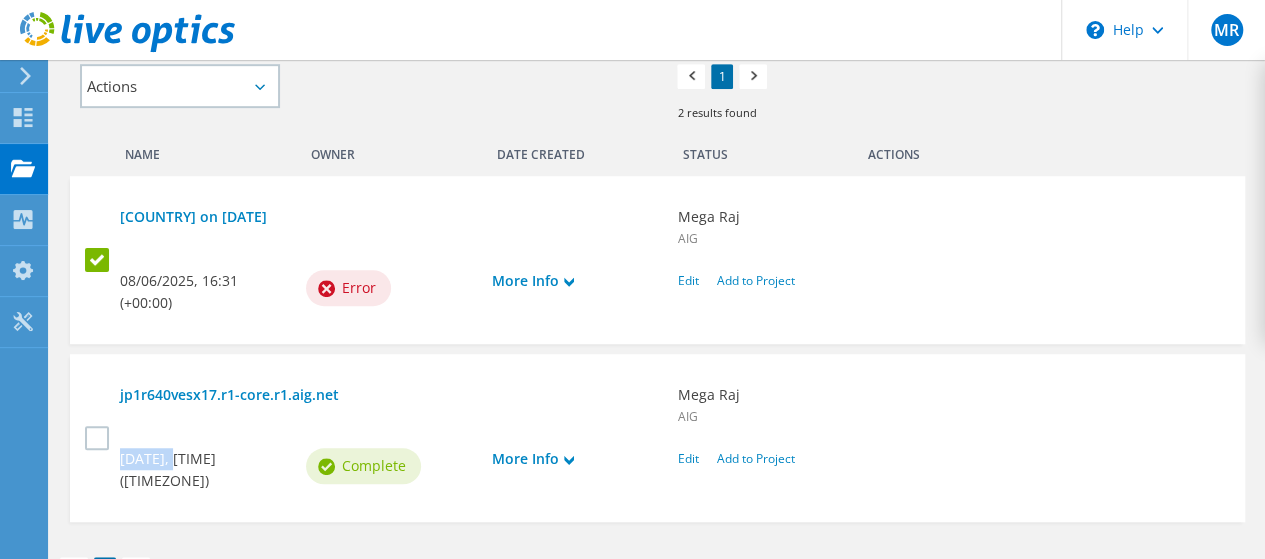 drag, startPoint x: 114, startPoint y: 441, endPoint x: 178, endPoint y: 441, distance: 64 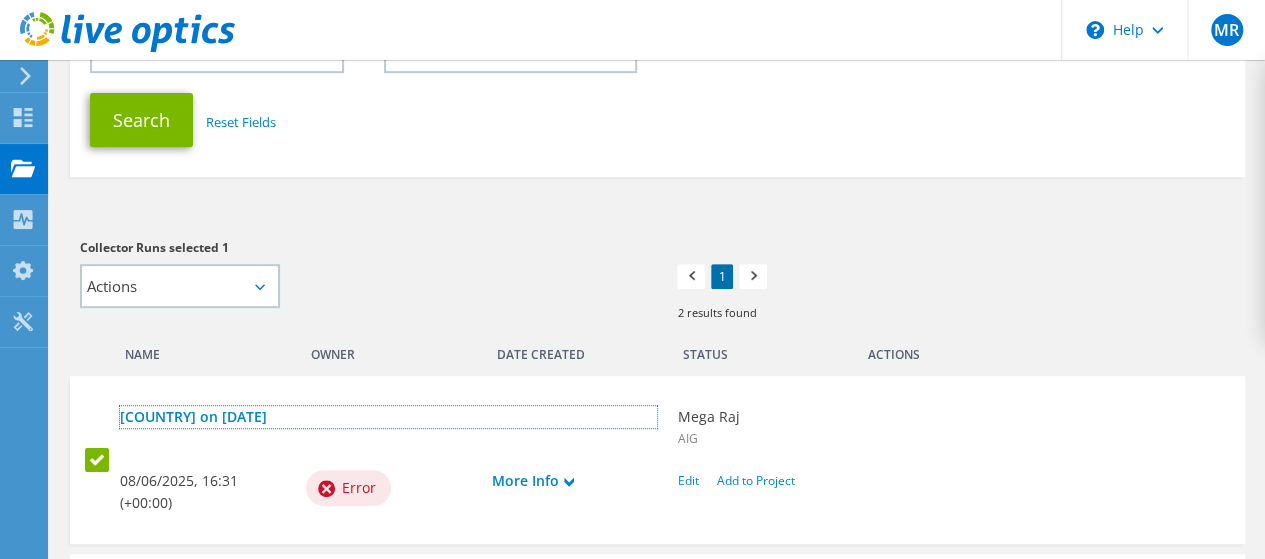 scroll, scrollTop: 441, scrollLeft: 0, axis: vertical 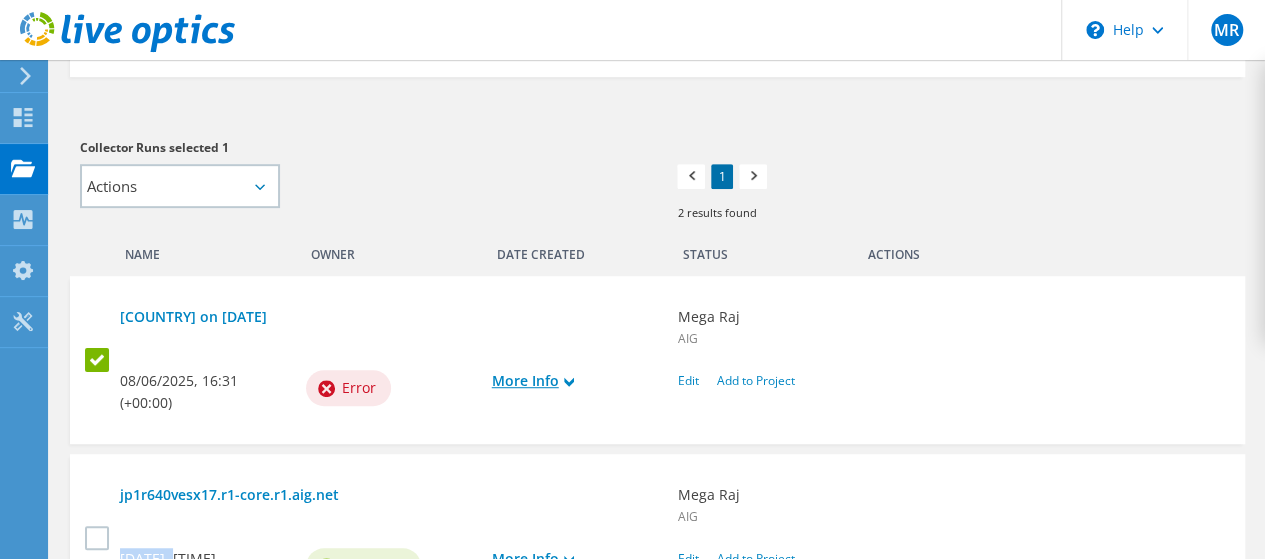 click on "More Info" at bounding box center [575, 381] 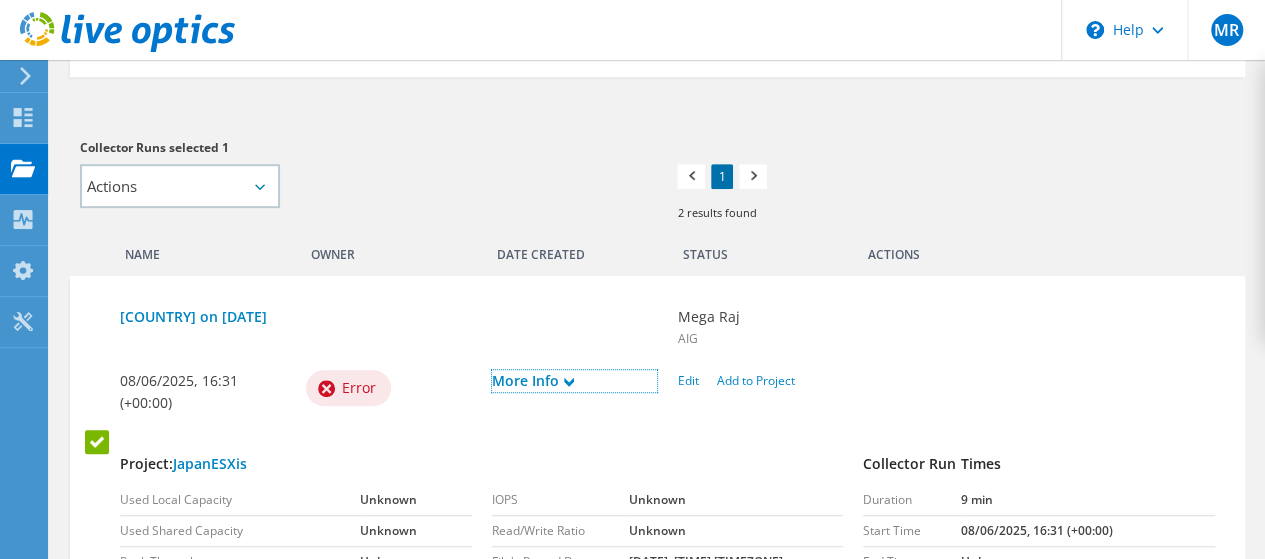 scroll, scrollTop: 541, scrollLeft: 0, axis: vertical 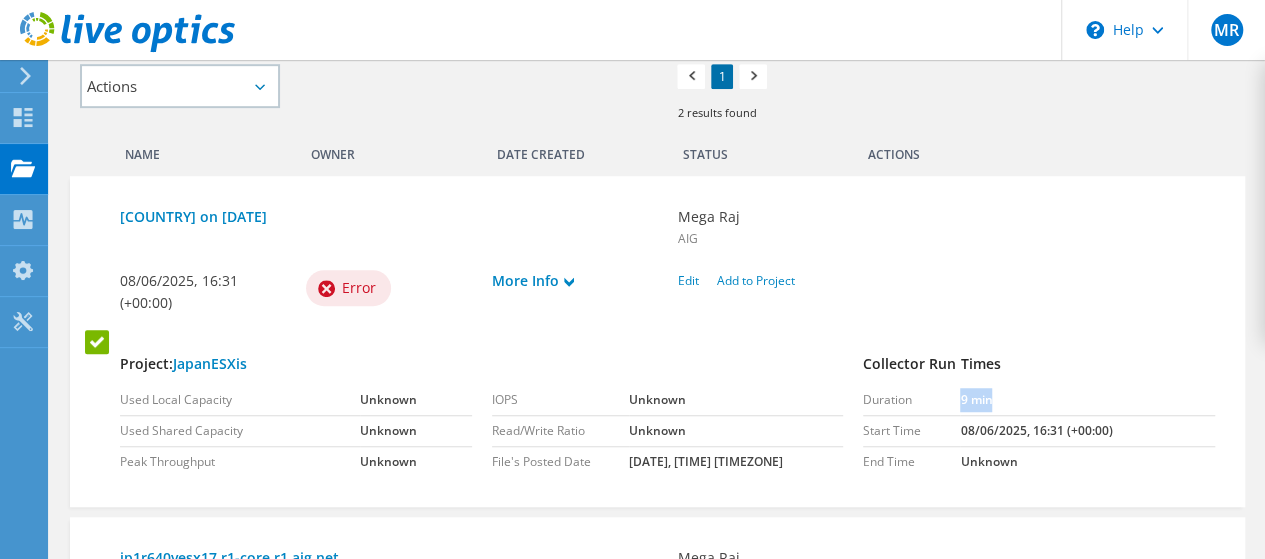 drag, startPoint x: 952, startPoint y: 380, endPoint x: 1009, endPoint y: 383, distance: 57.07889 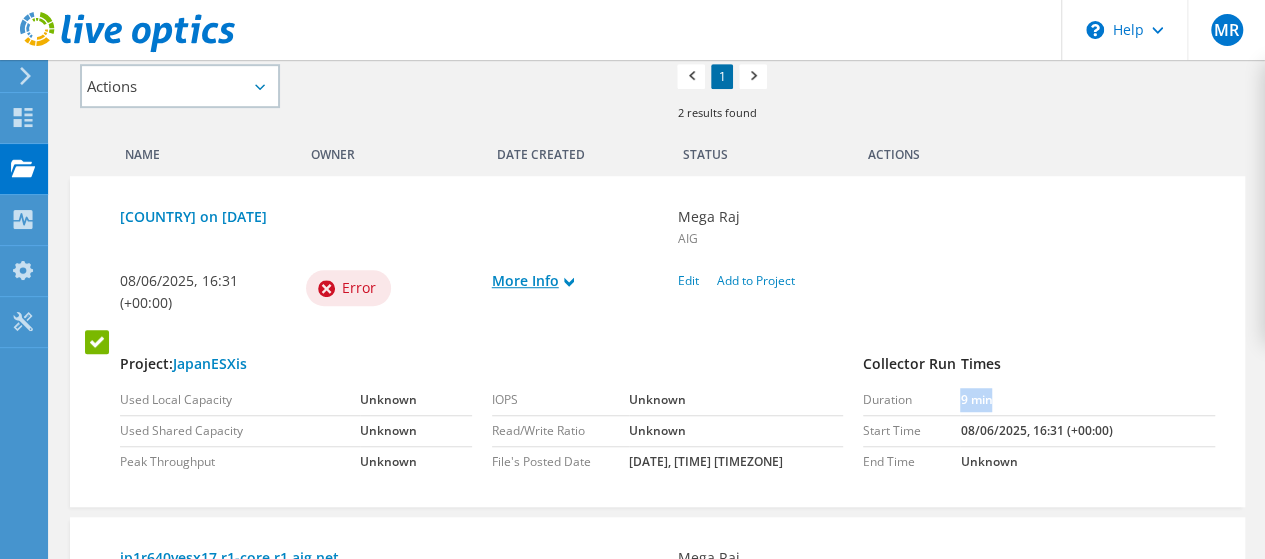 click on "More Info" at bounding box center (575, 281) 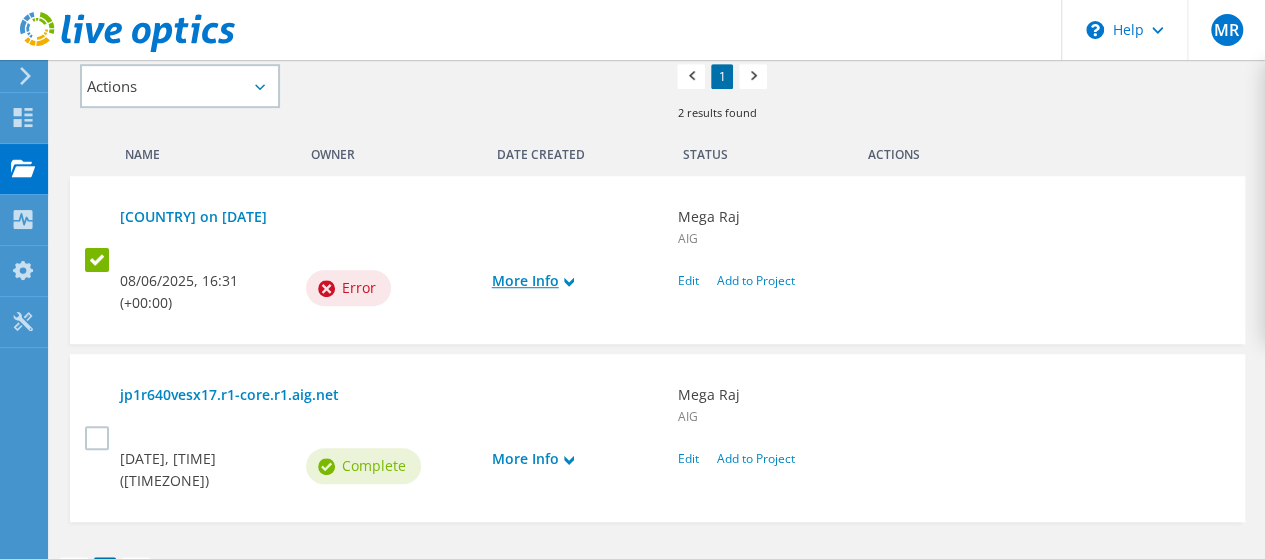 click on "More Info" at bounding box center (575, 281) 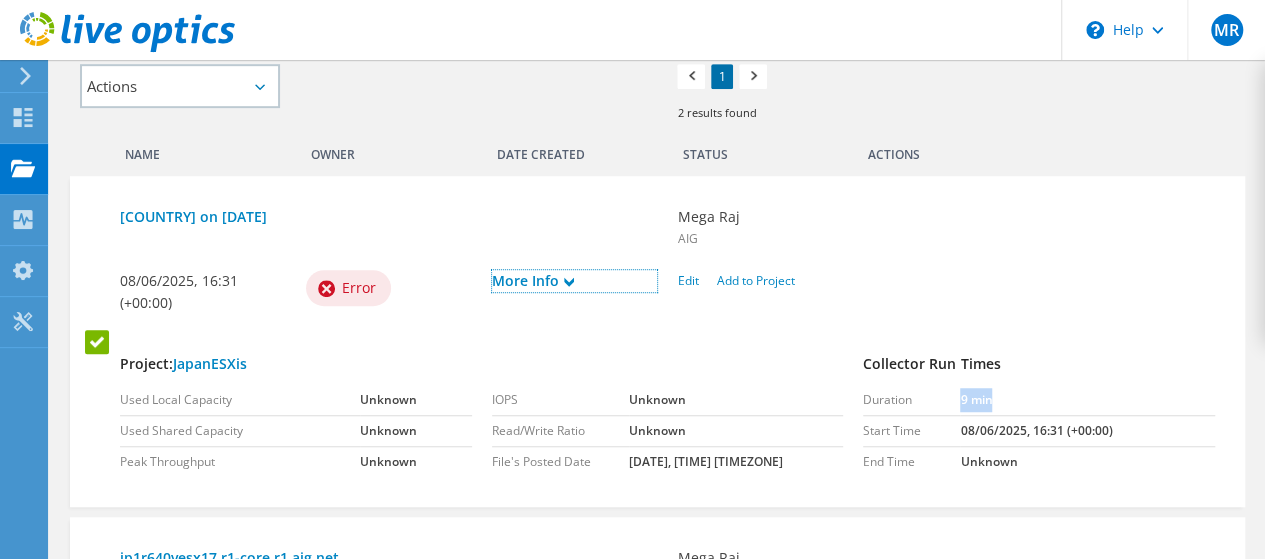 scroll, scrollTop: 641, scrollLeft: 0, axis: vertical 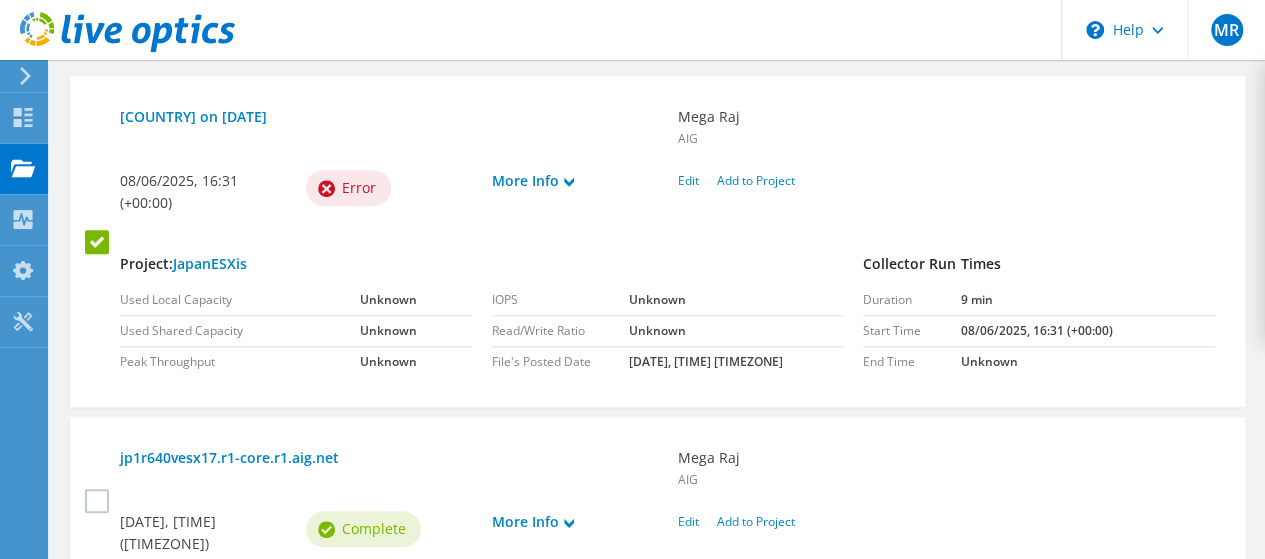 click on "File's Posted Date" at bounding box center [561, 361] 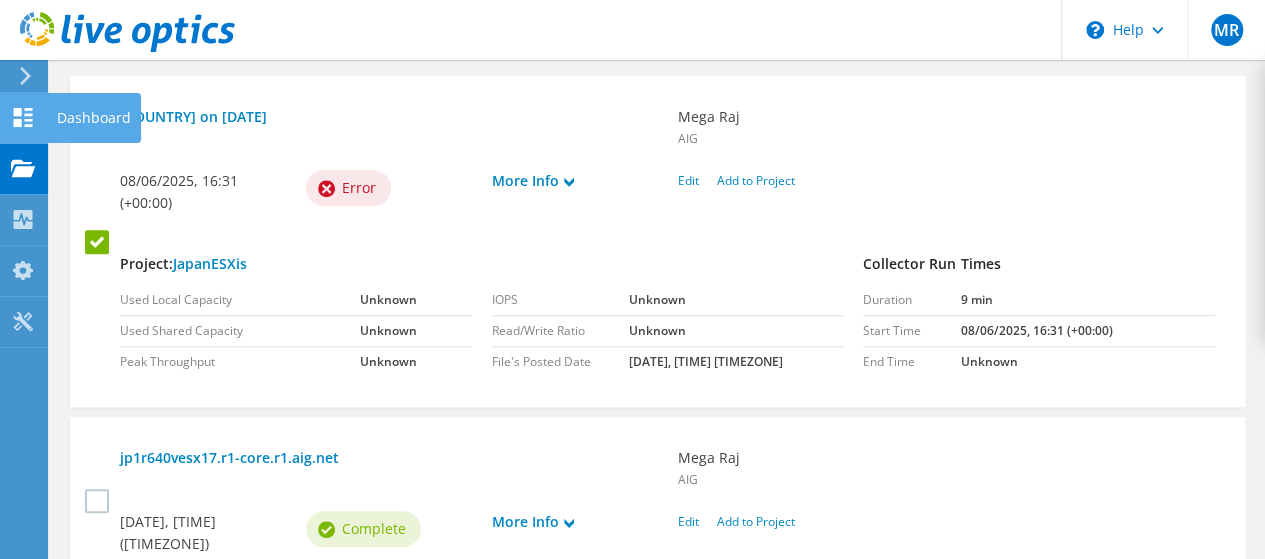 click on "Dashboard" at bounding box center (94, 118) 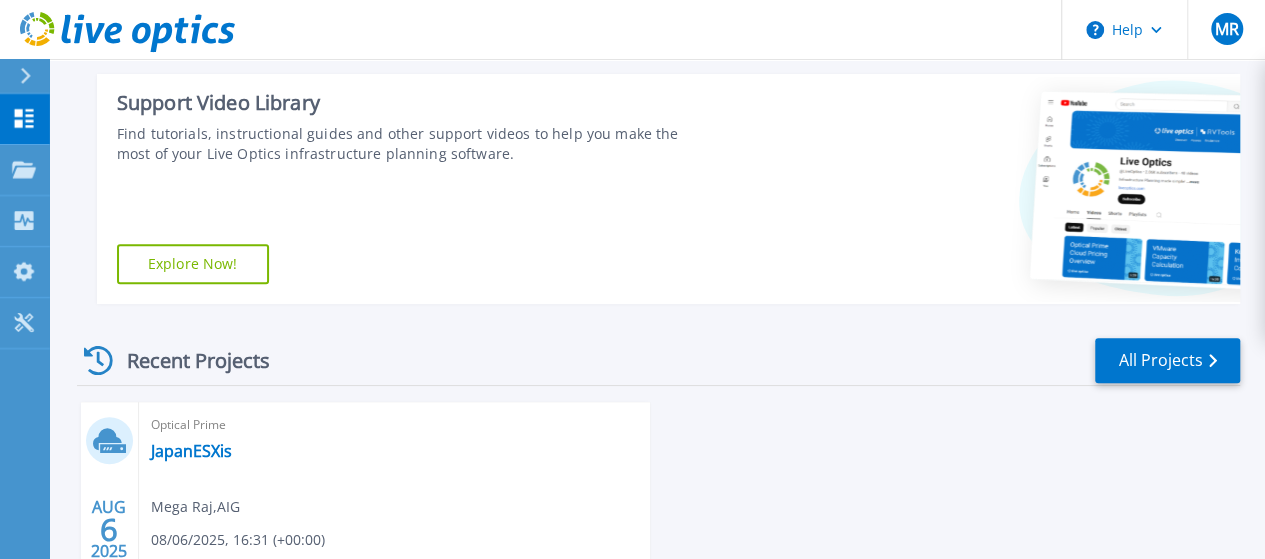 scroll, scrollTop: 518, scrollLeft: 0, axis: vertical 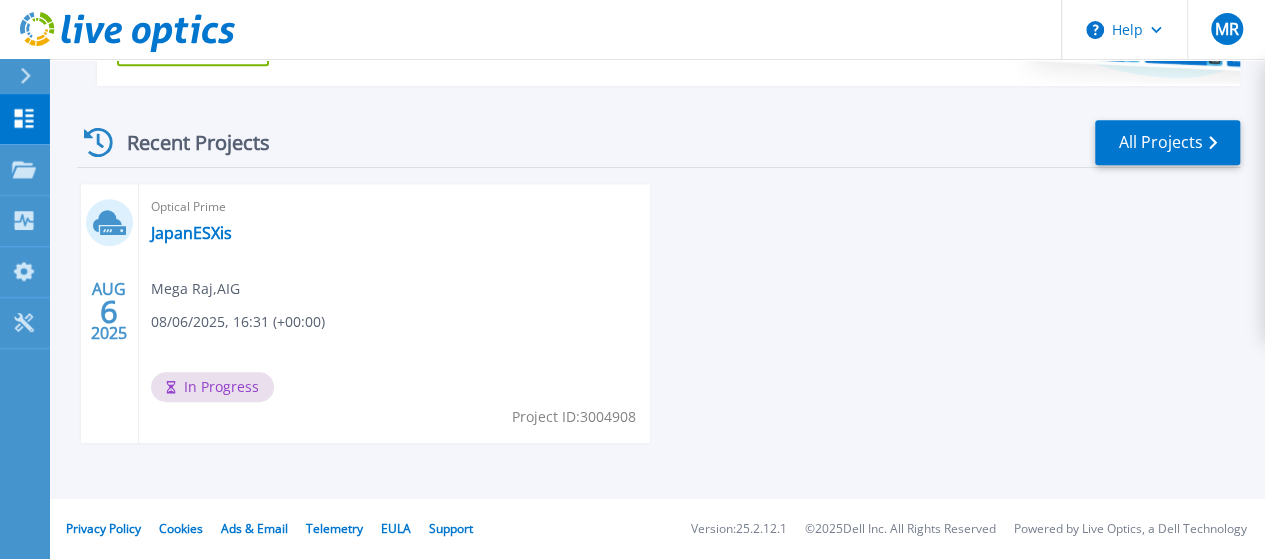 click on "Optical Prime JapanESXis Mega Raj ,  AIG 08/06/2025, 16:31 (+00:00) In Progress Project ID:  3004908" at bounding box center (395, 313) 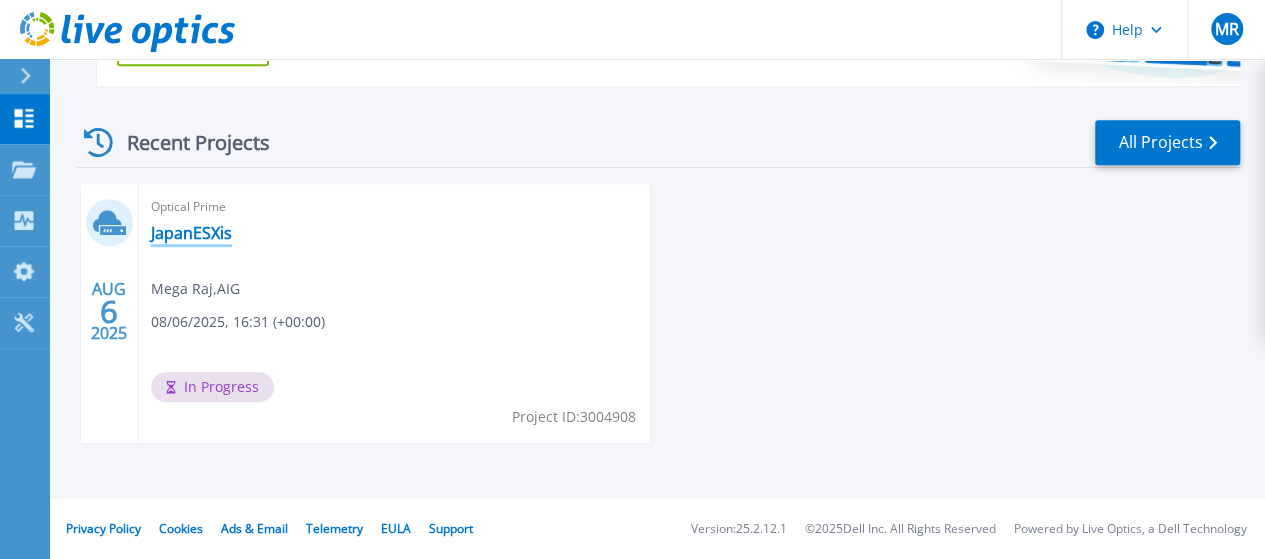 click on "JapanESXis" at bounding box center (191, 233) 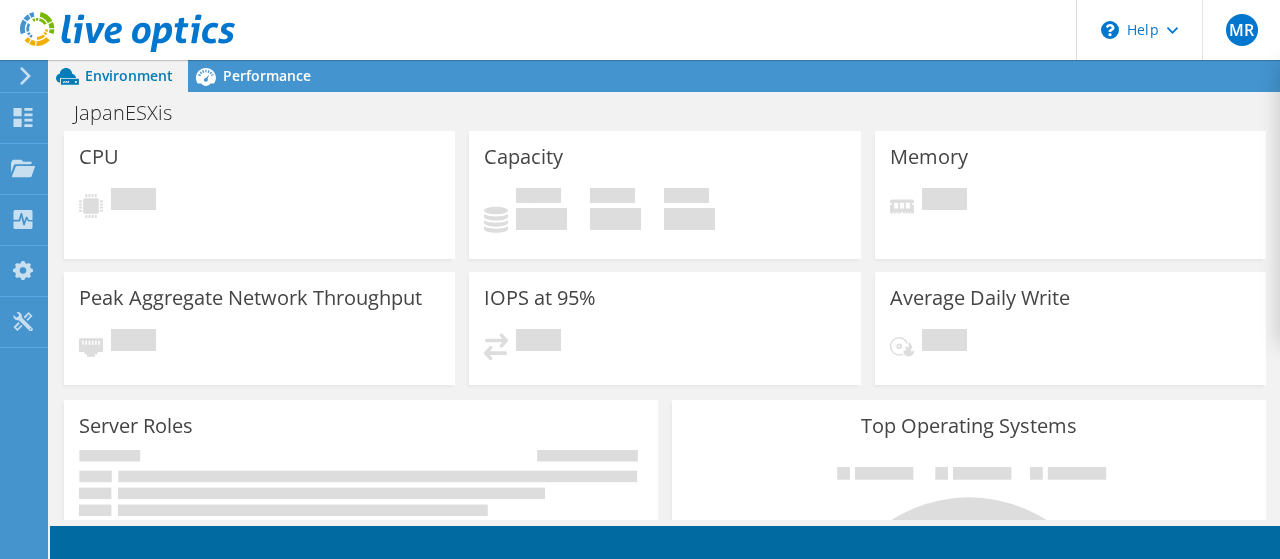 scroll, scrollTop: 0, scrollLeft: 0, axis: both 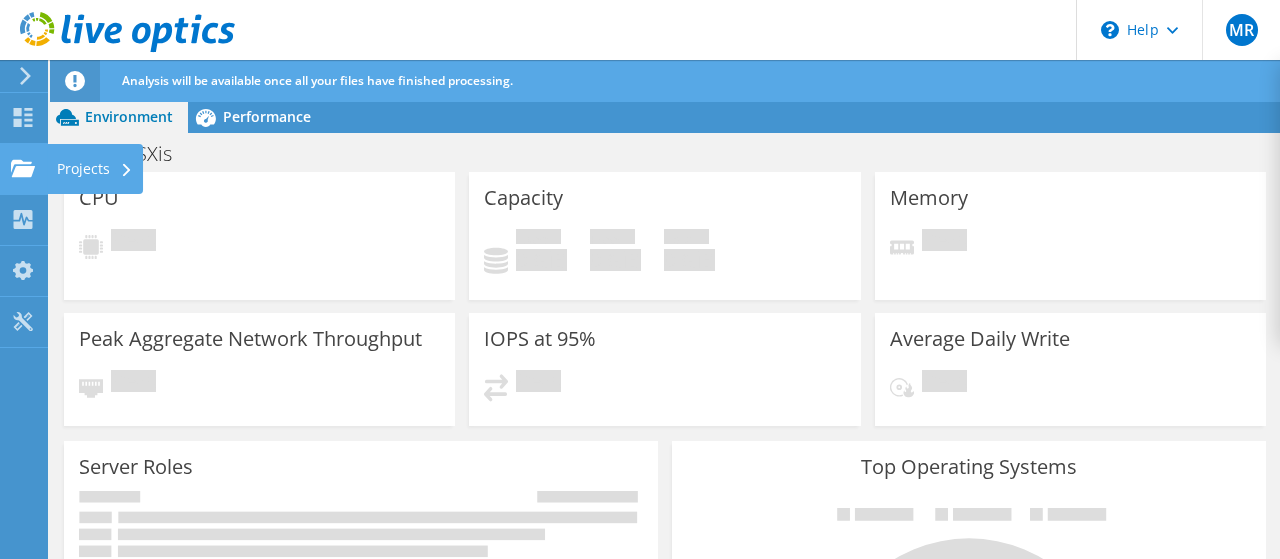 click on "Projects" at bounding box center (95, 169) 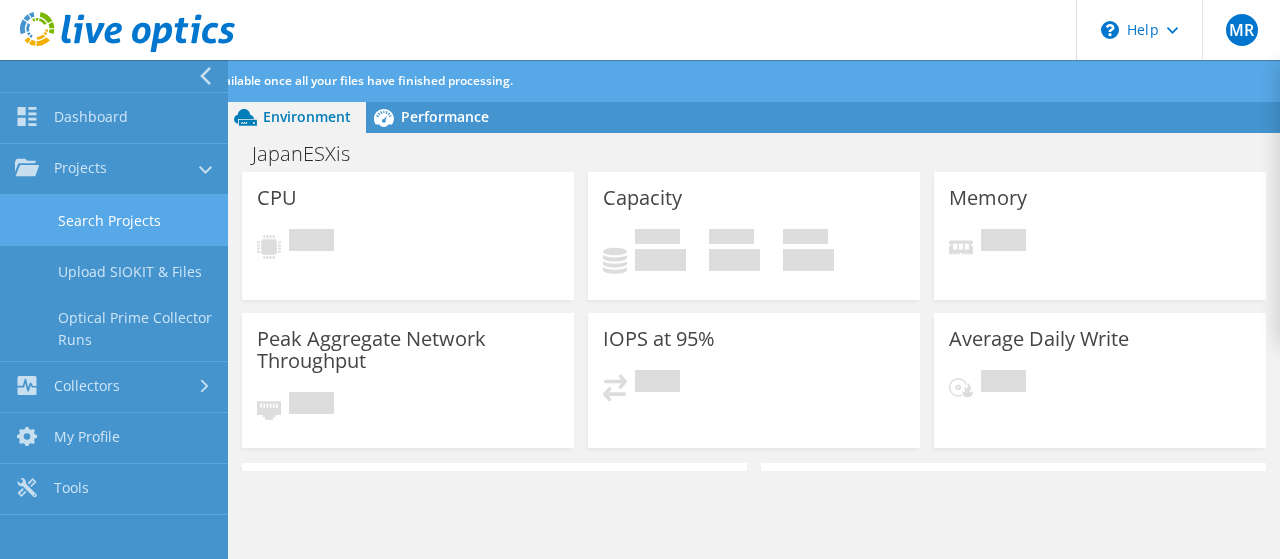 click on "Search Projects" at bounding box center (114, 220) 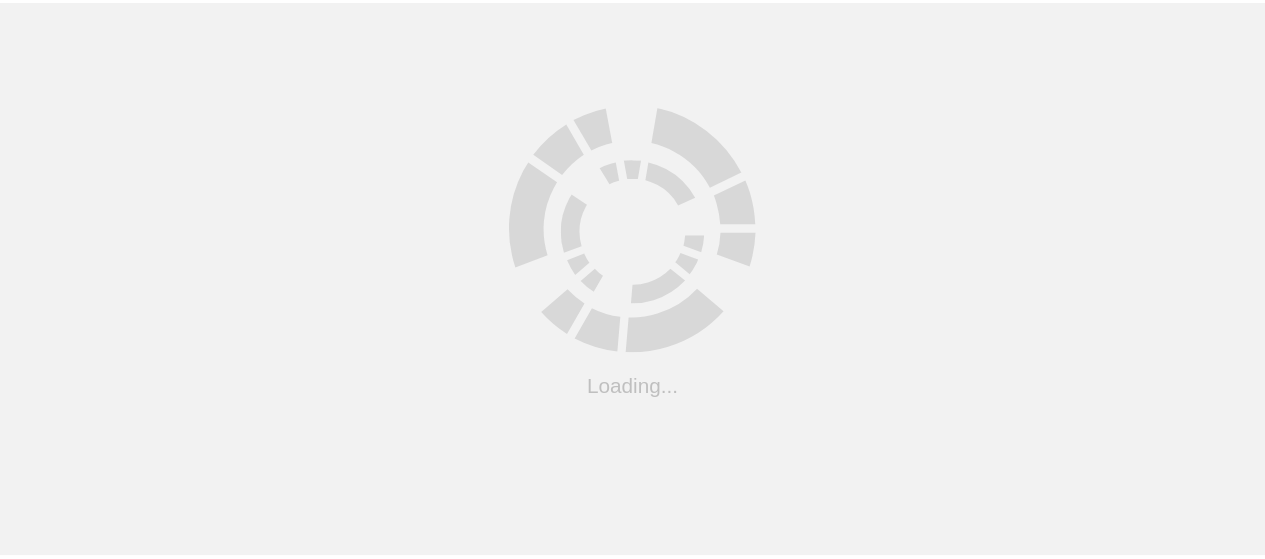 scroll, scrollTop: 0, scrollLeft: 0, axis: both 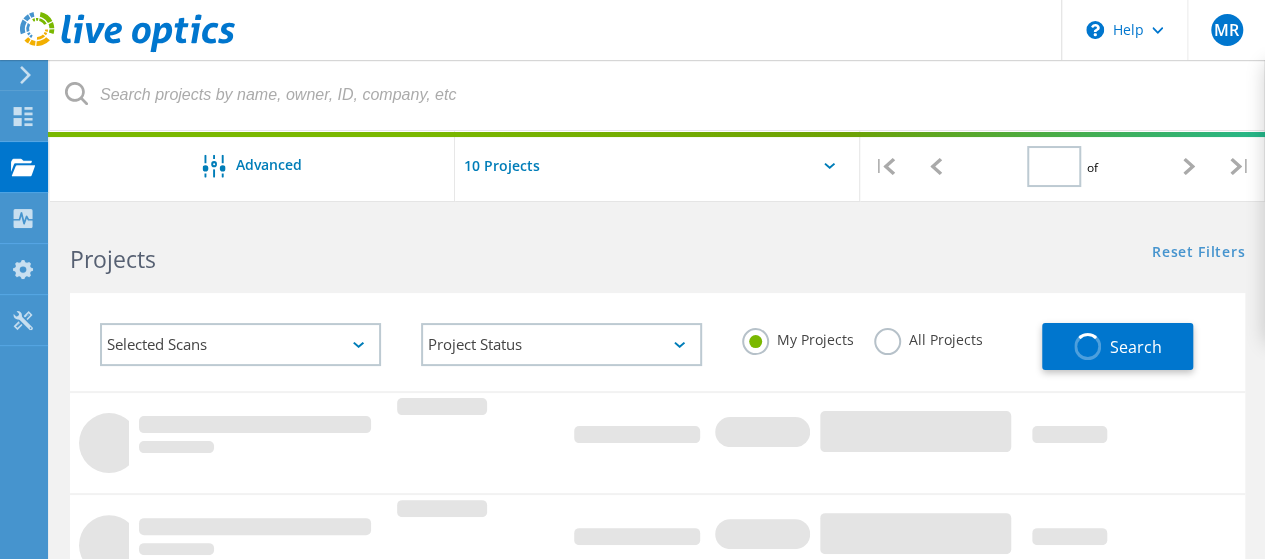 type on "1" 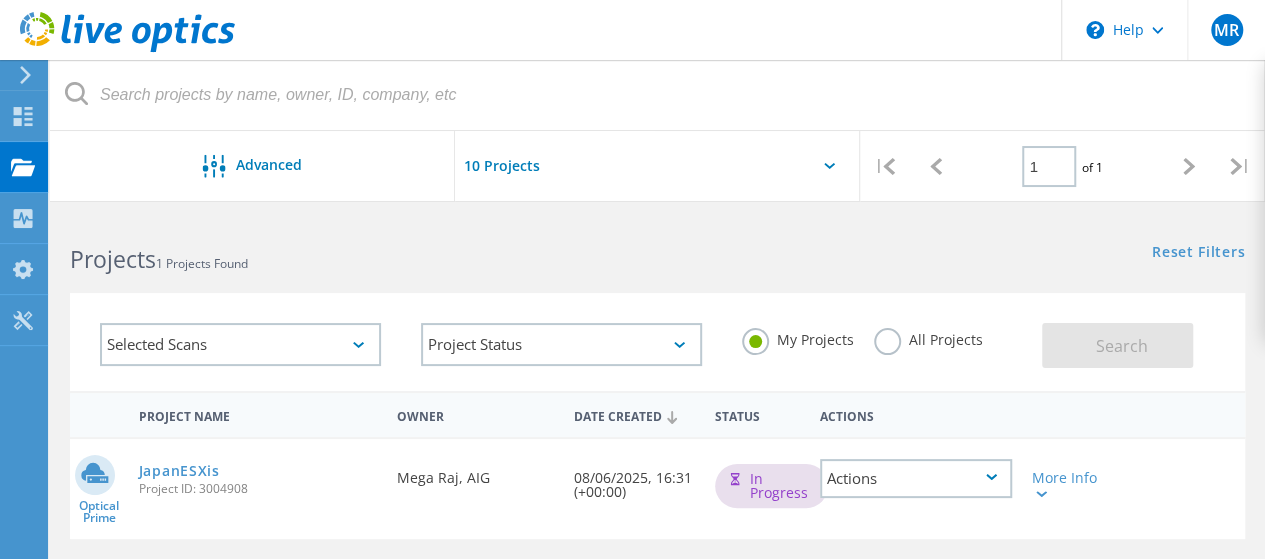 scroll, scrollTop: 200, scrollLeft: 0, axis: vertical 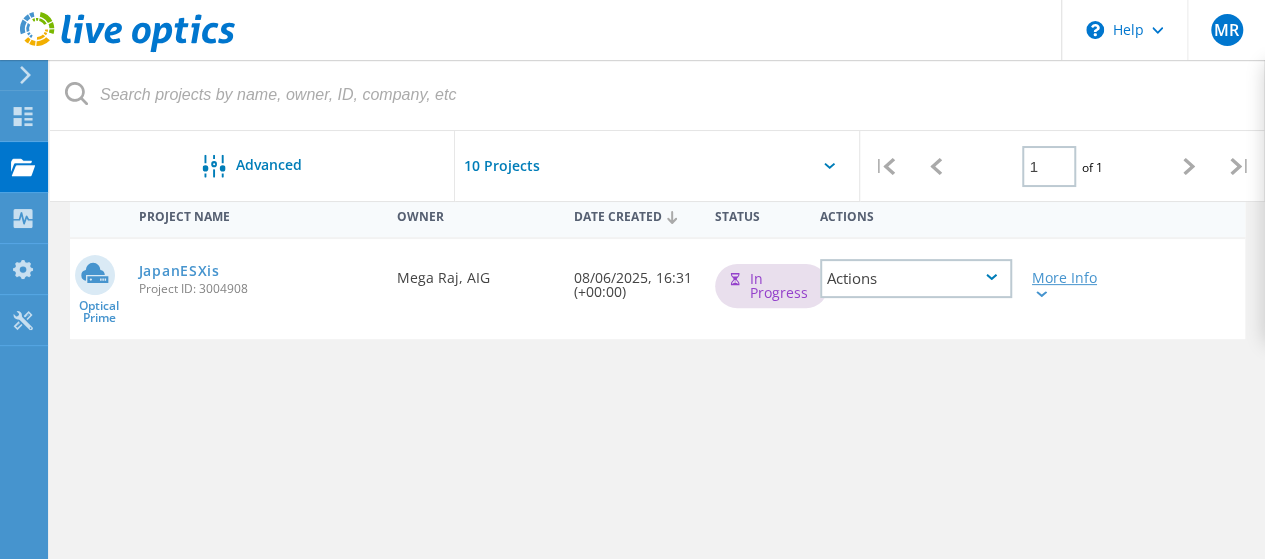 click 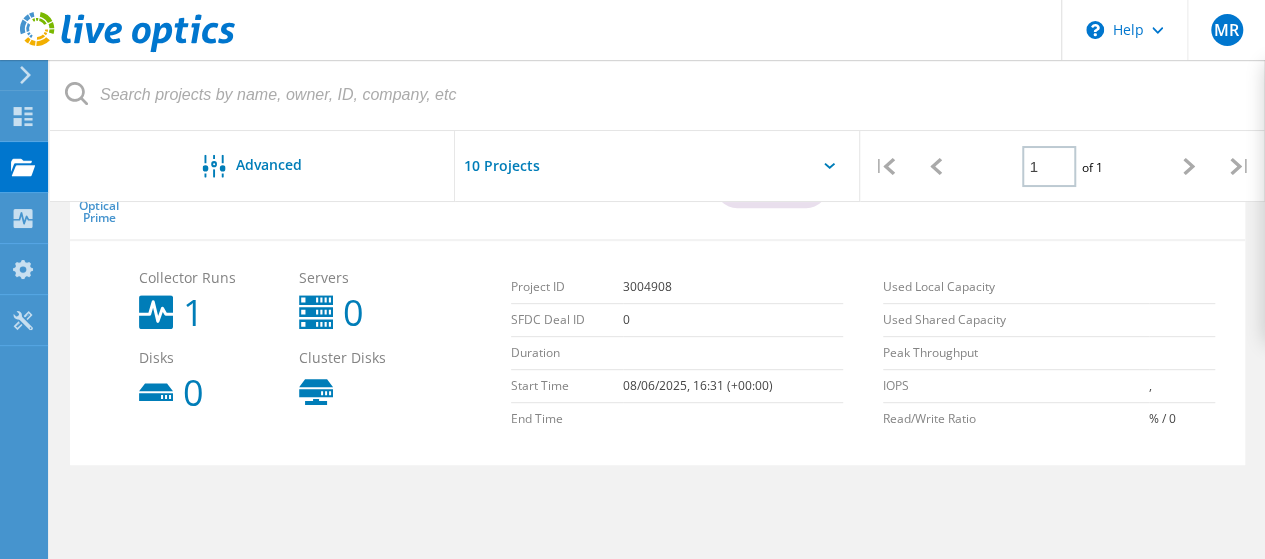 scroll, scrollTop: 200, scrollLeft: 0, axis: vertical 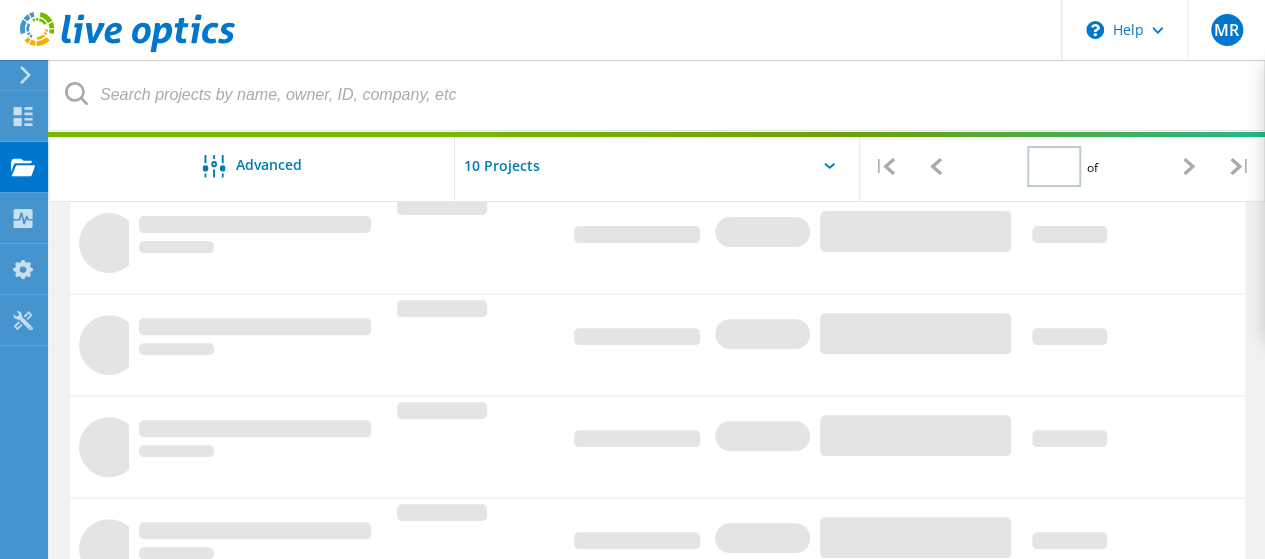 type on "1" 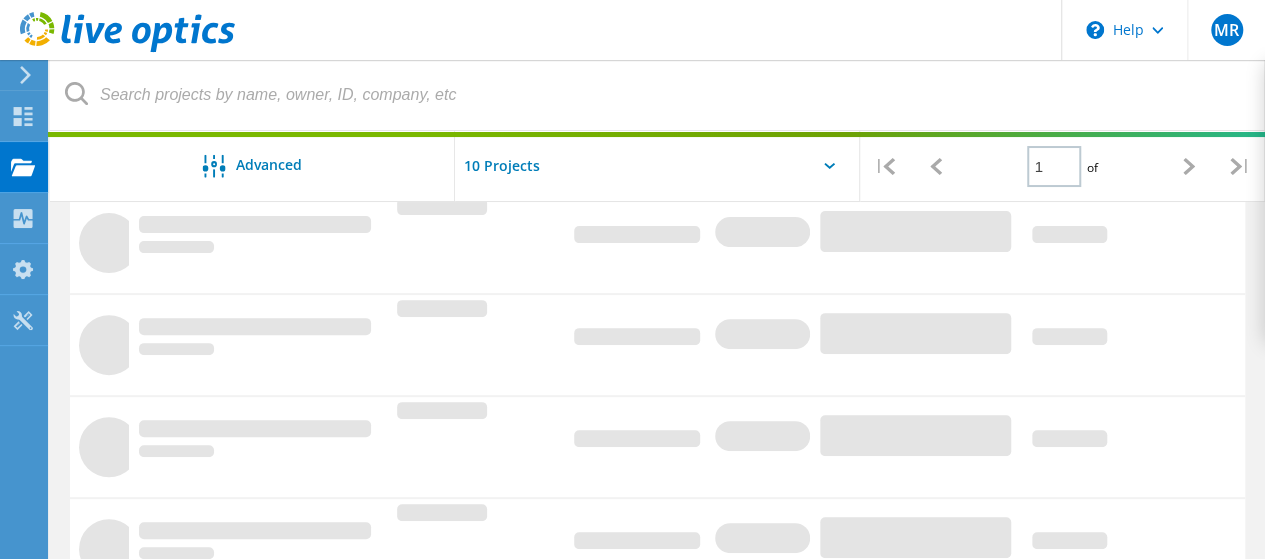 scroll, scrollTop: 200, scrollLeft: 0, axis: vertical 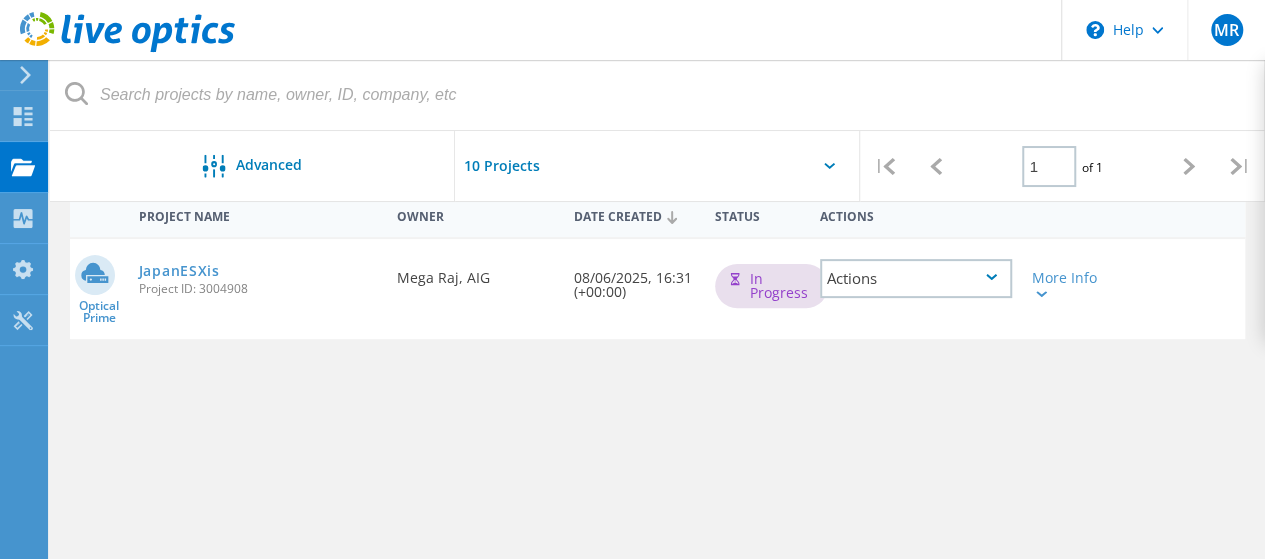 click on "Actions" 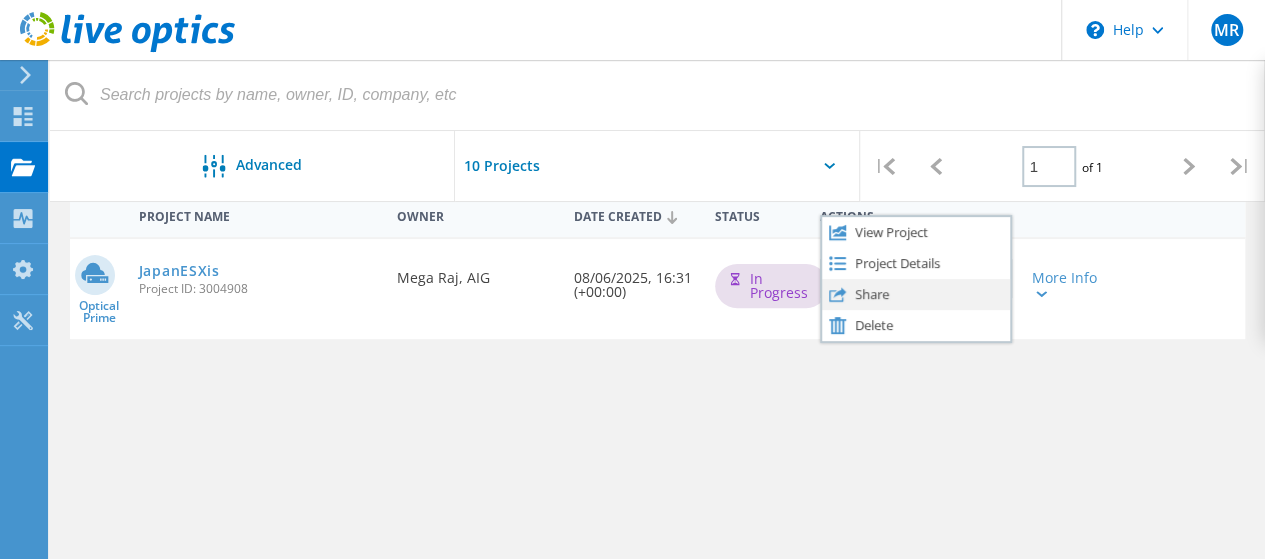 click on "Share" 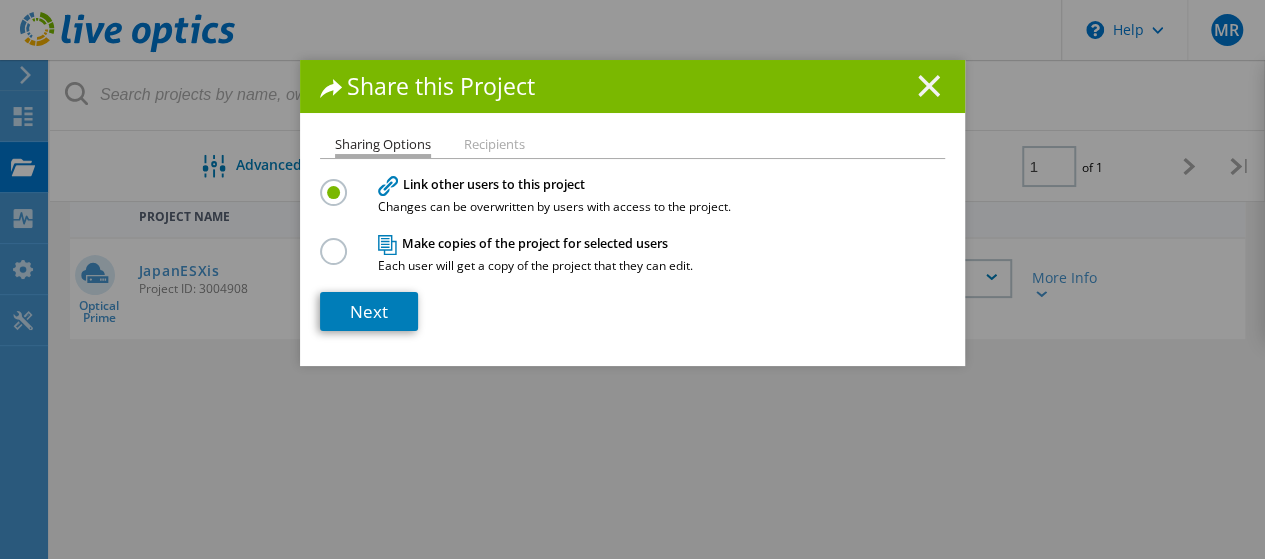 click 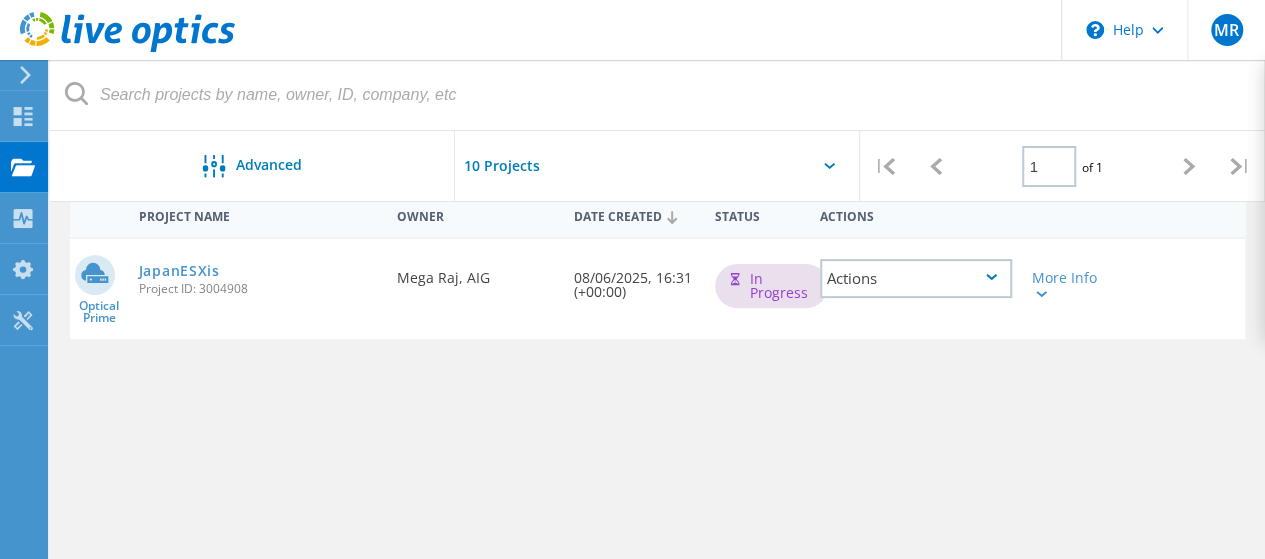 click on "Project Name   Owner   Date Created   Status  Actions        Optical Prime  JapanESXis  Project ID: 3004908  Requested By  Mega Raj, AIG  Date Created  08/06/2025, 16:31 (+00:00)   In Progress
Actions   More Info  Collector Runs 1 Servers 0 Disks 0 Cluster Disks Project ID 3004908 SFDC Deal ID 0 Duration Start Time 08/06/2025, 16:31 (+00:00) End Time Used Local Capacity Used Shared Capacity Peak Throughput IOPS ,  Read/Write Ratio % / 0" 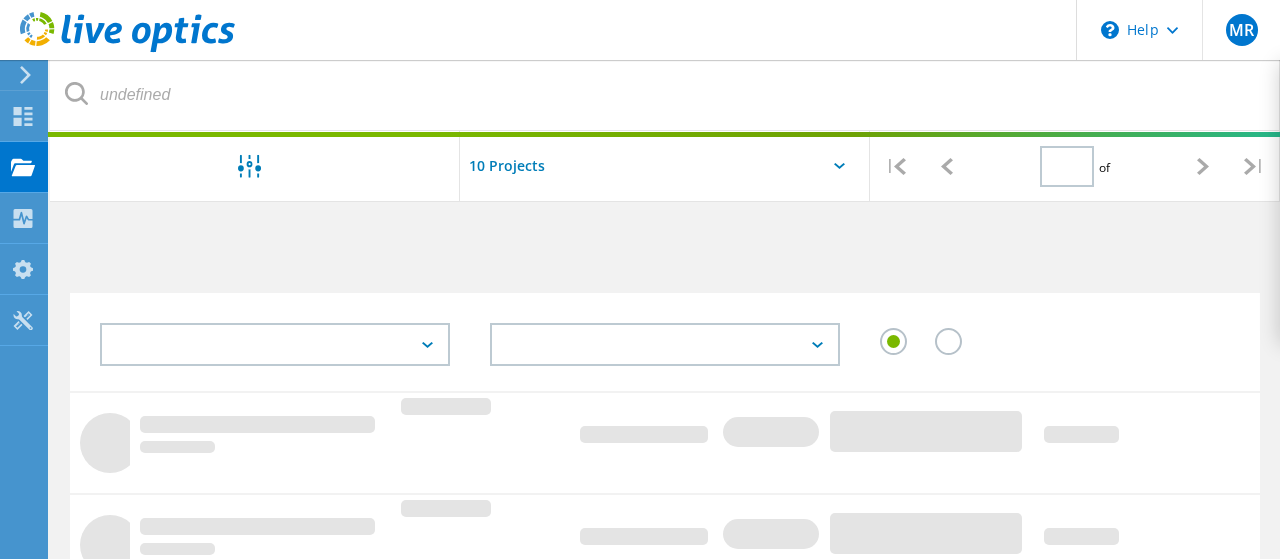 type on "1" 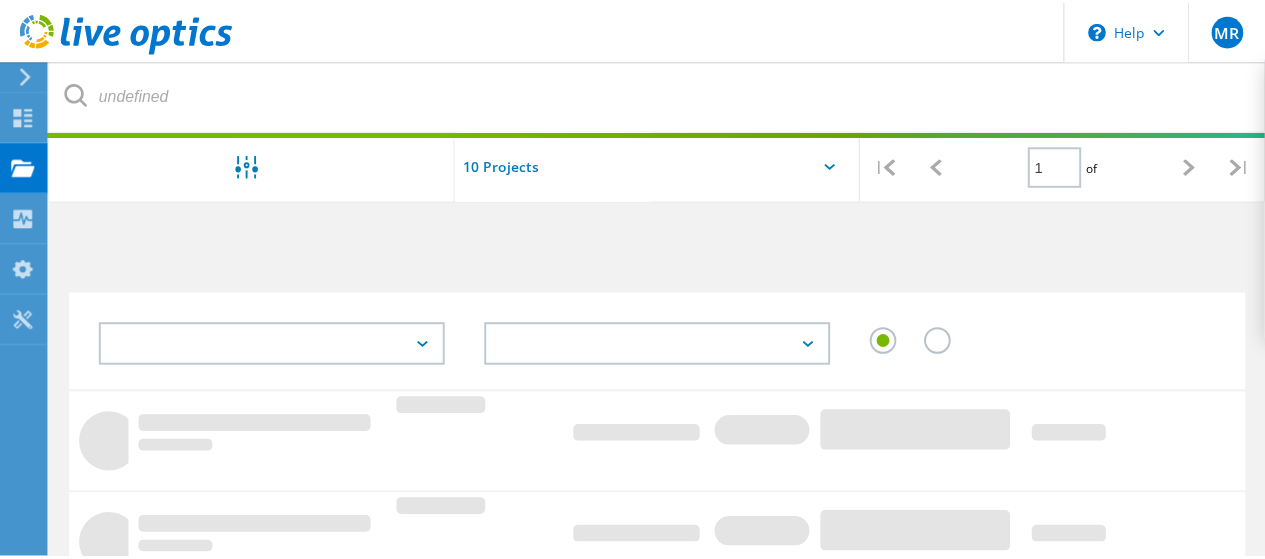 scroll, scrollTop: 200, scrollLeft: 0, axis: vertical 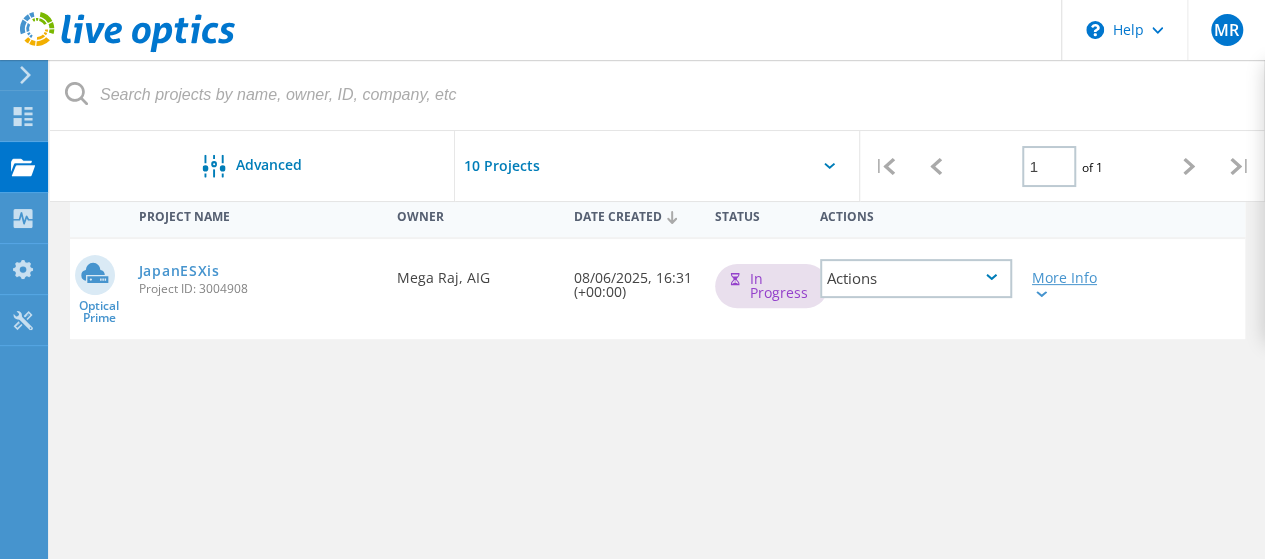 click 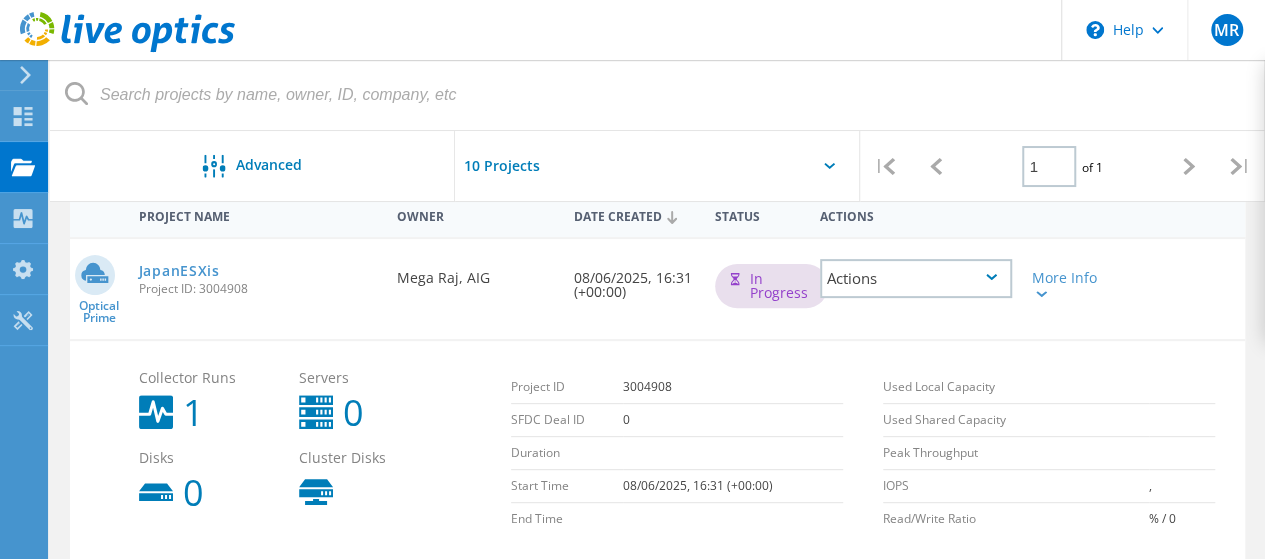 click on "In Progress" 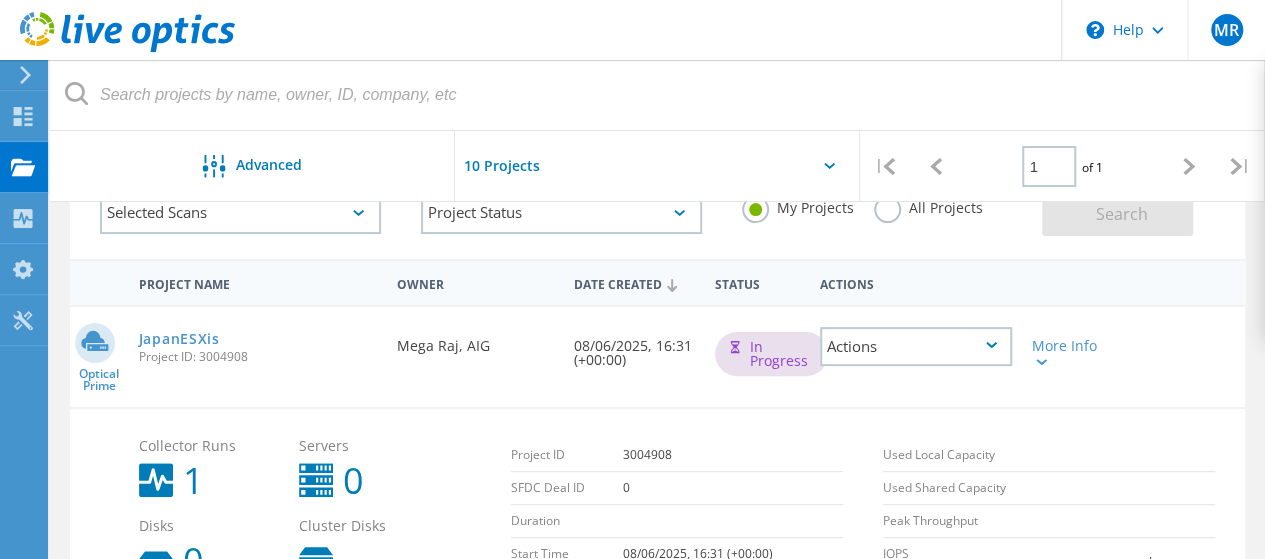 scroll, scrollTop: 0, scrollLeft: 0, axis: both 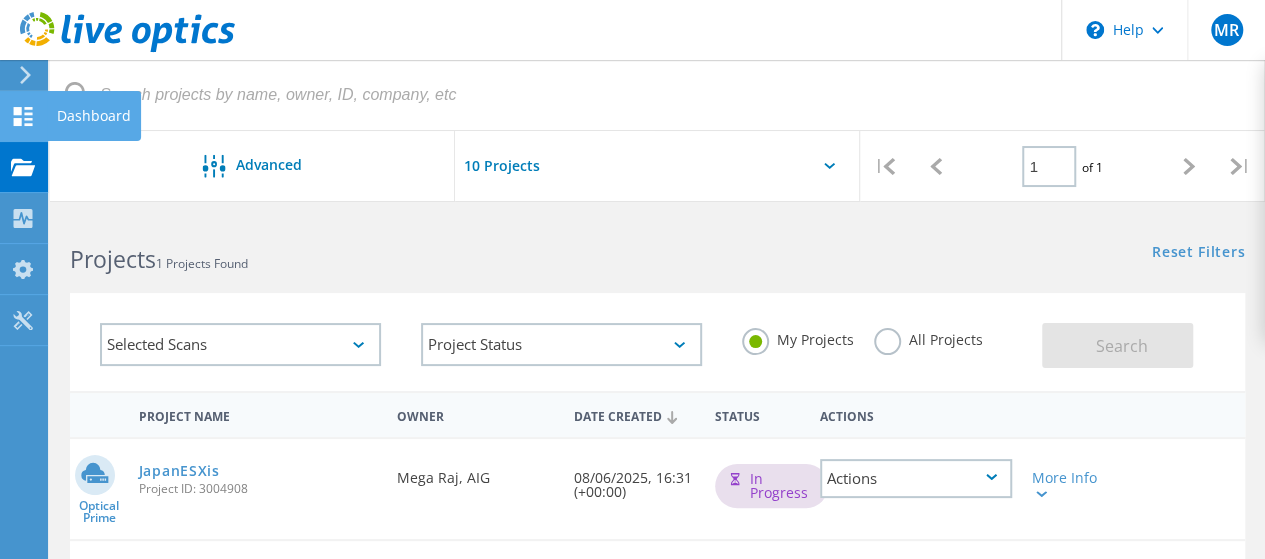 click on "Dashboard" at bounding box center [-66, 116] 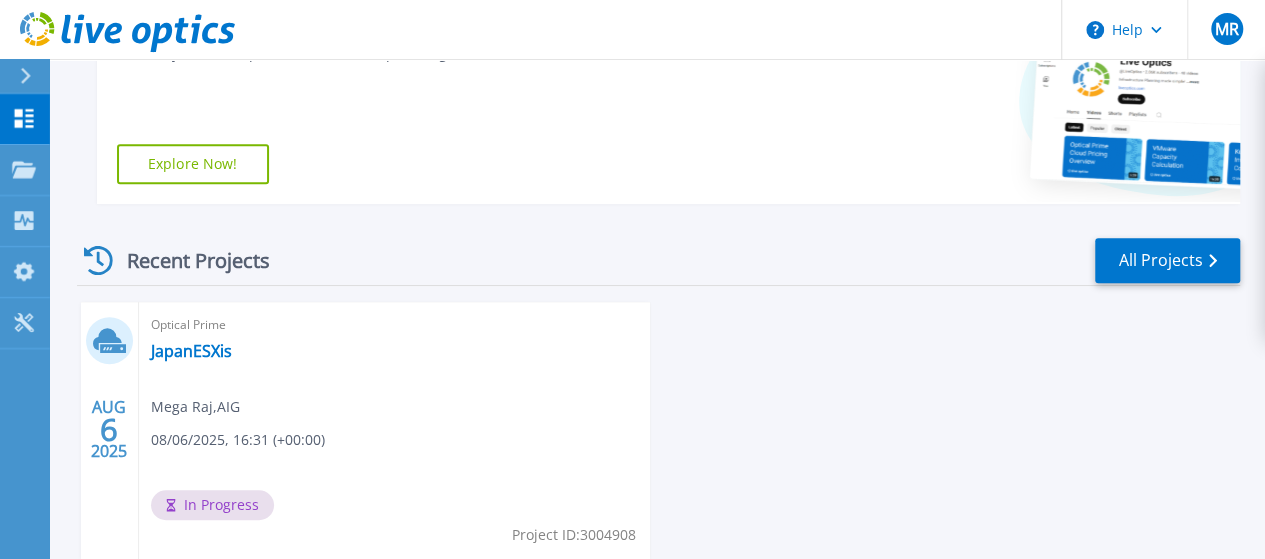scroll, scrollTop: 518, scrollLeft: 0, axis: vertical 